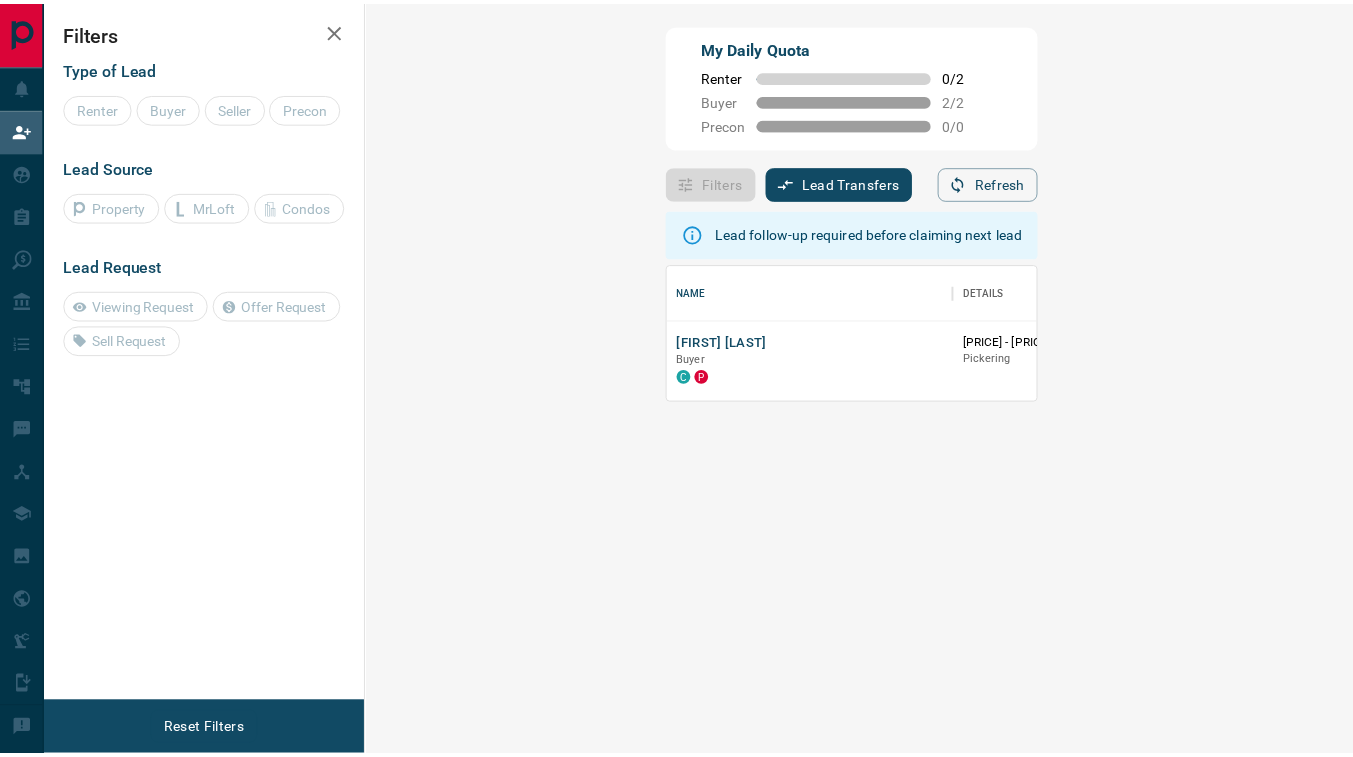scroll, scrollTop: 0, scrollLeft: 0, axis: both 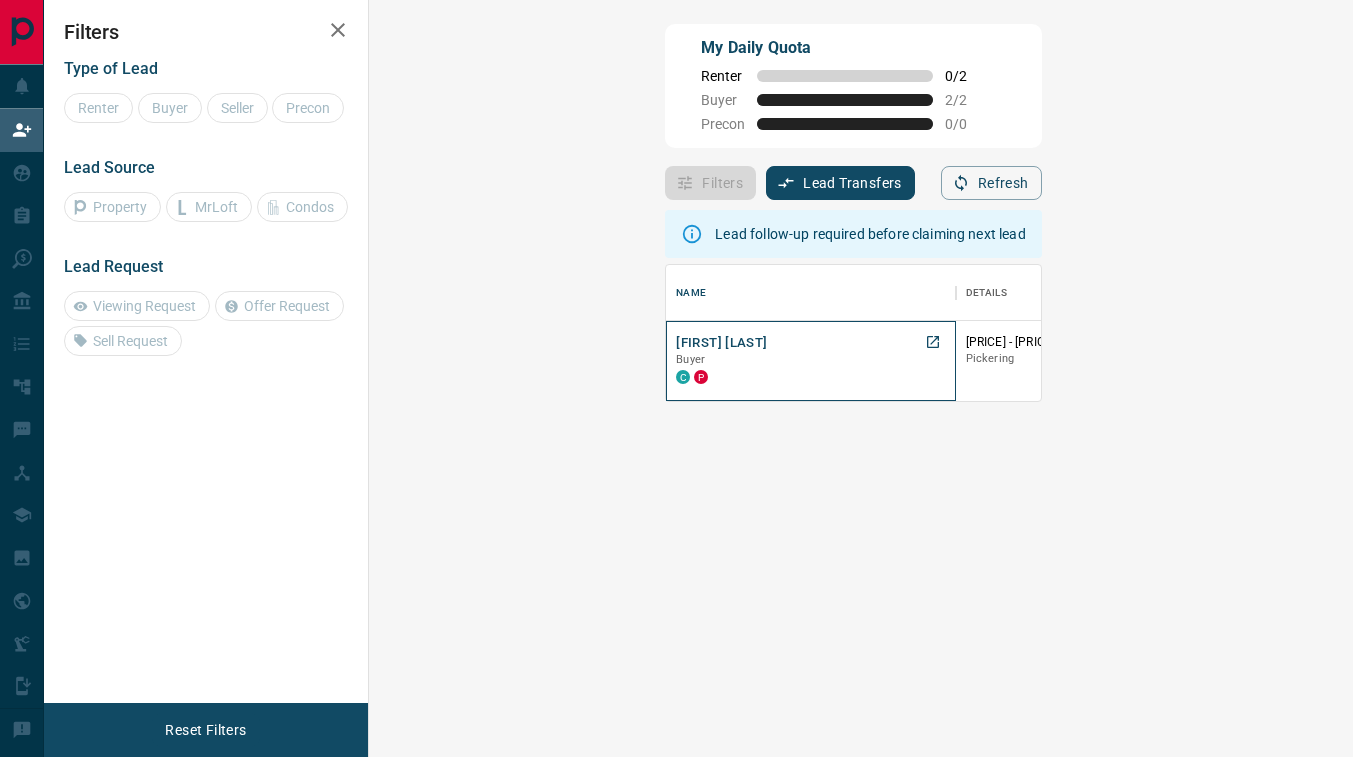 click on "Buyer" at bounding box center [811, 360] 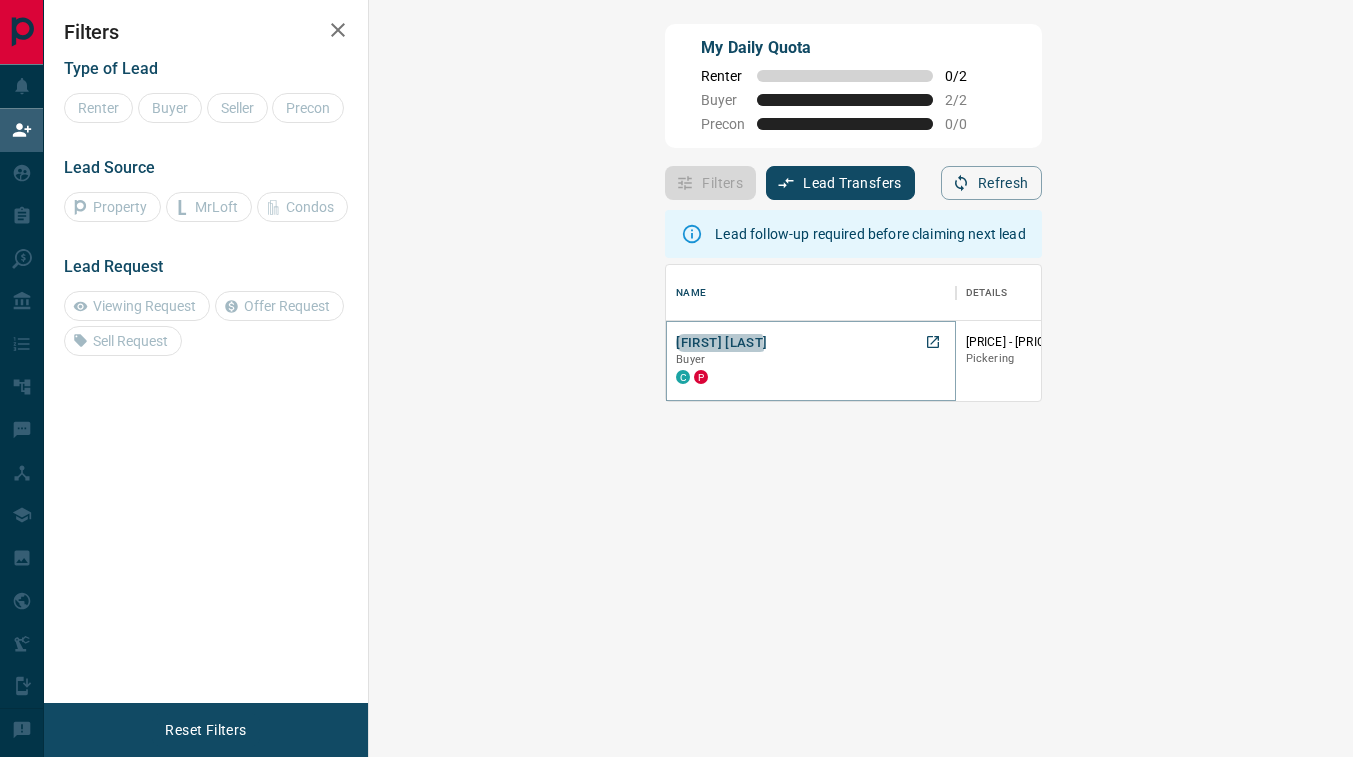 click on "[FIRST] [LAST]" at bounding box center (721, 343) 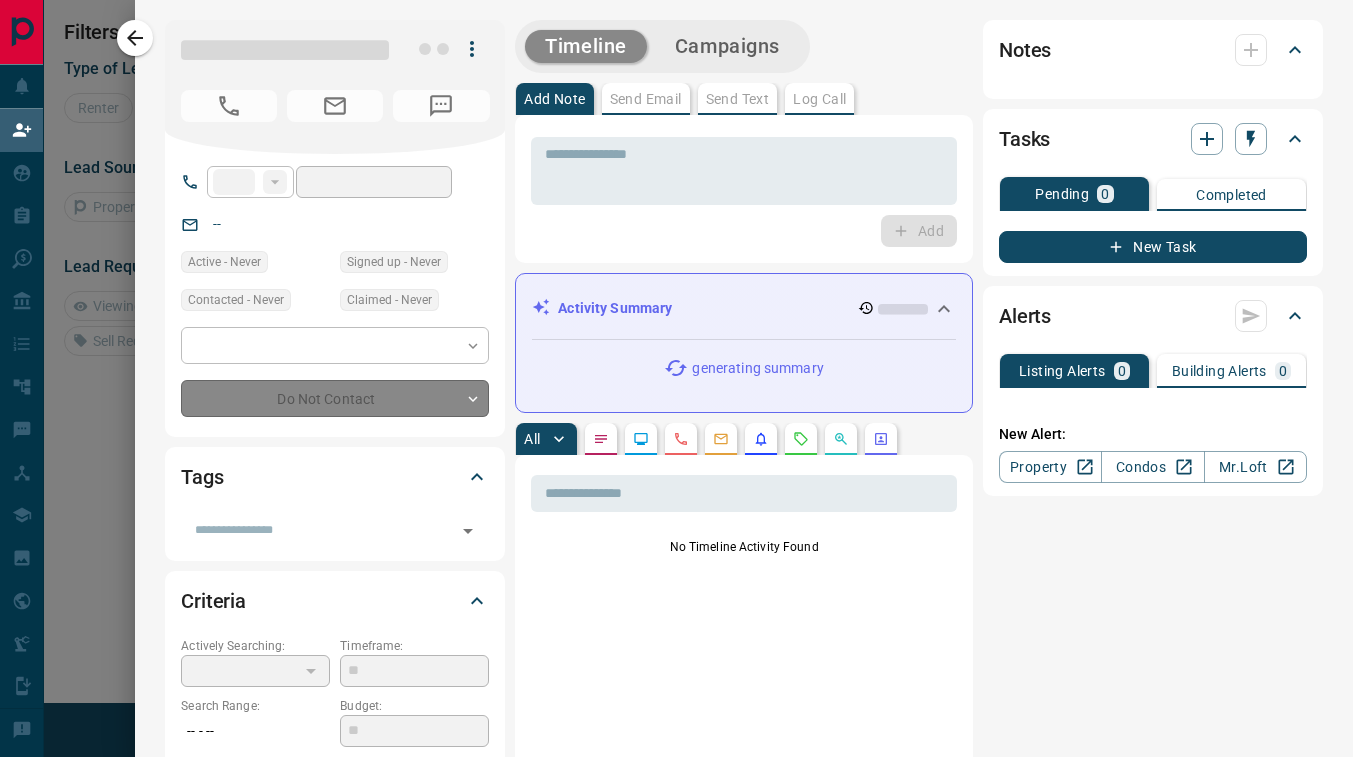 type on "**" 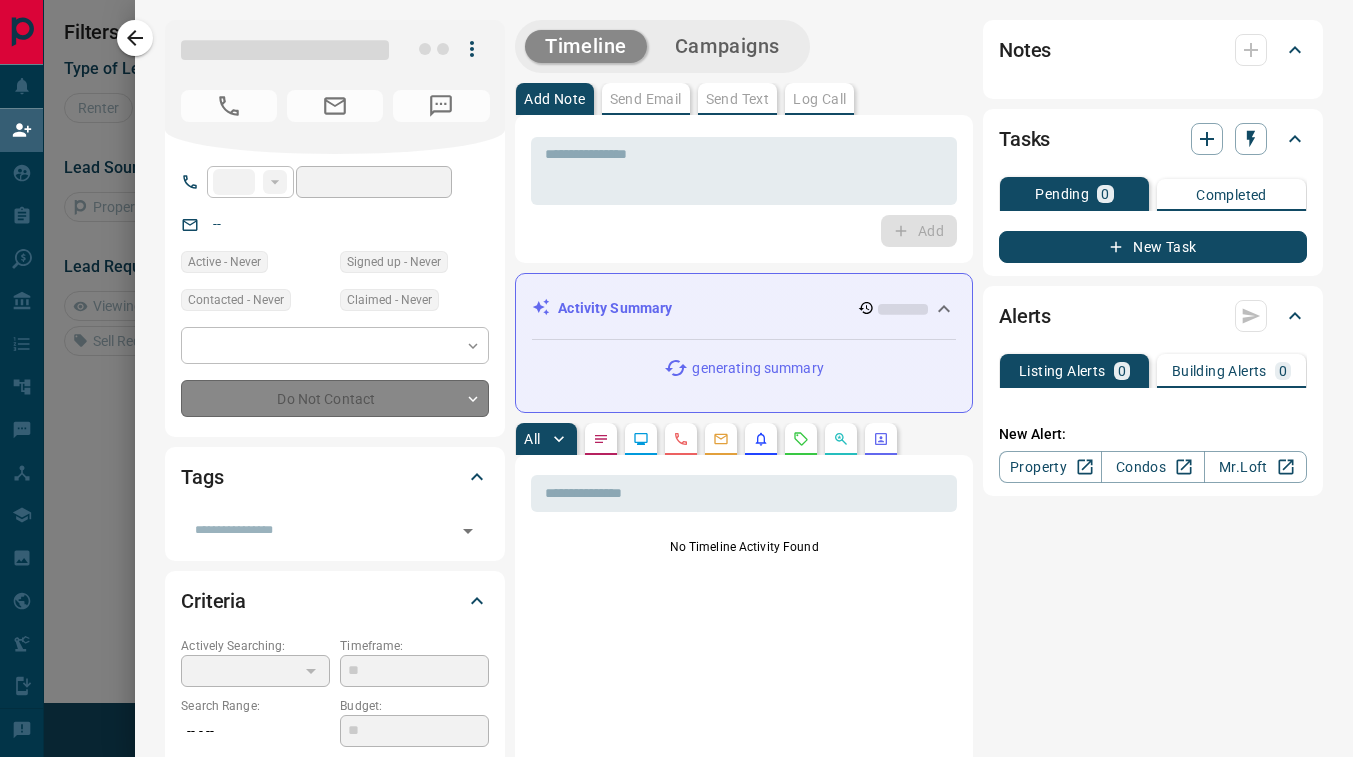 type on "**********" 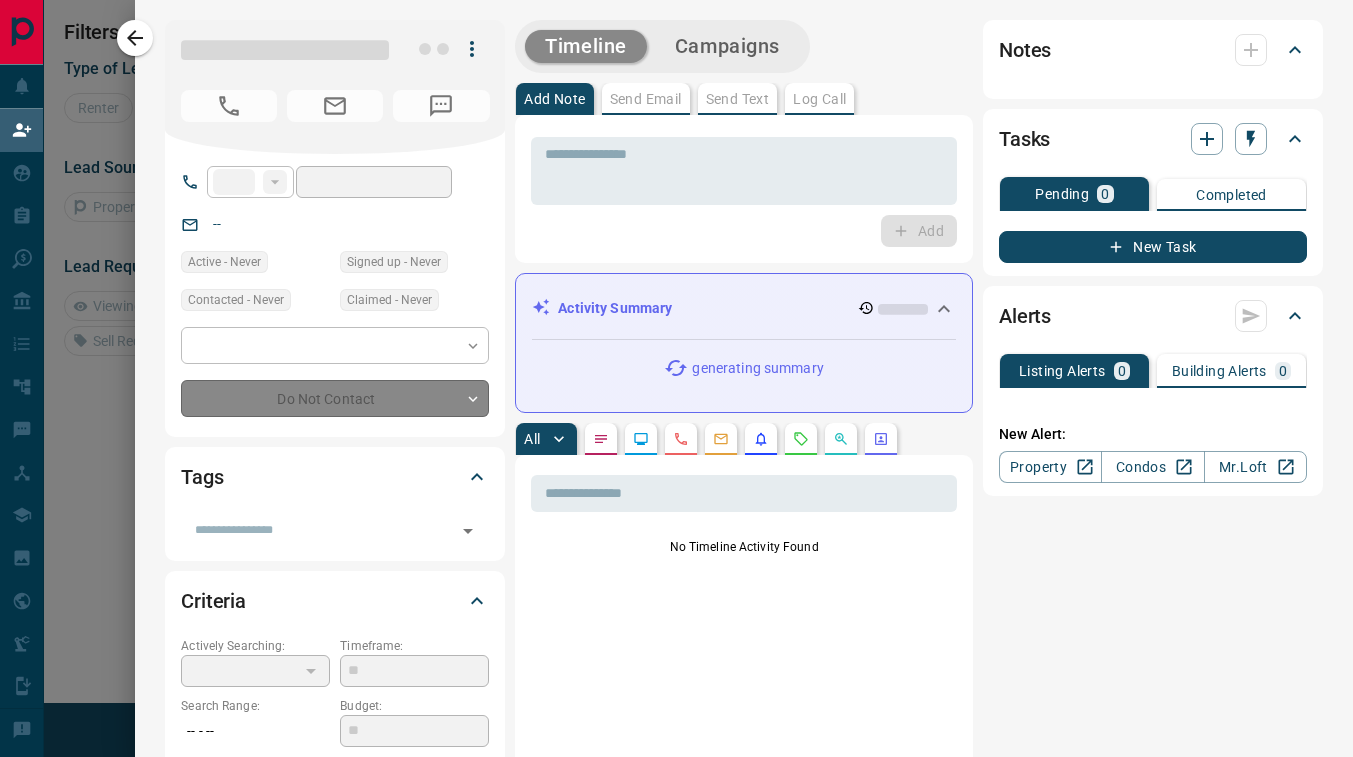 type on "**" 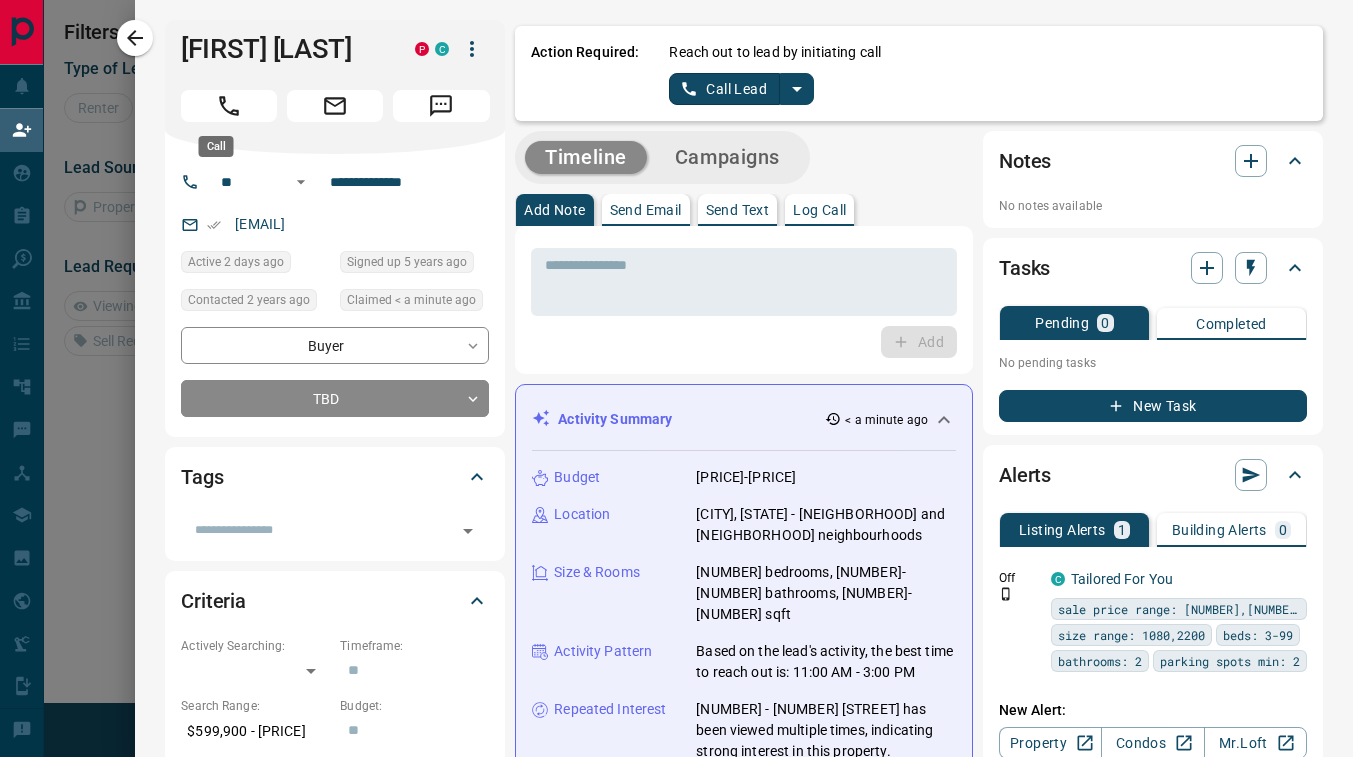 click 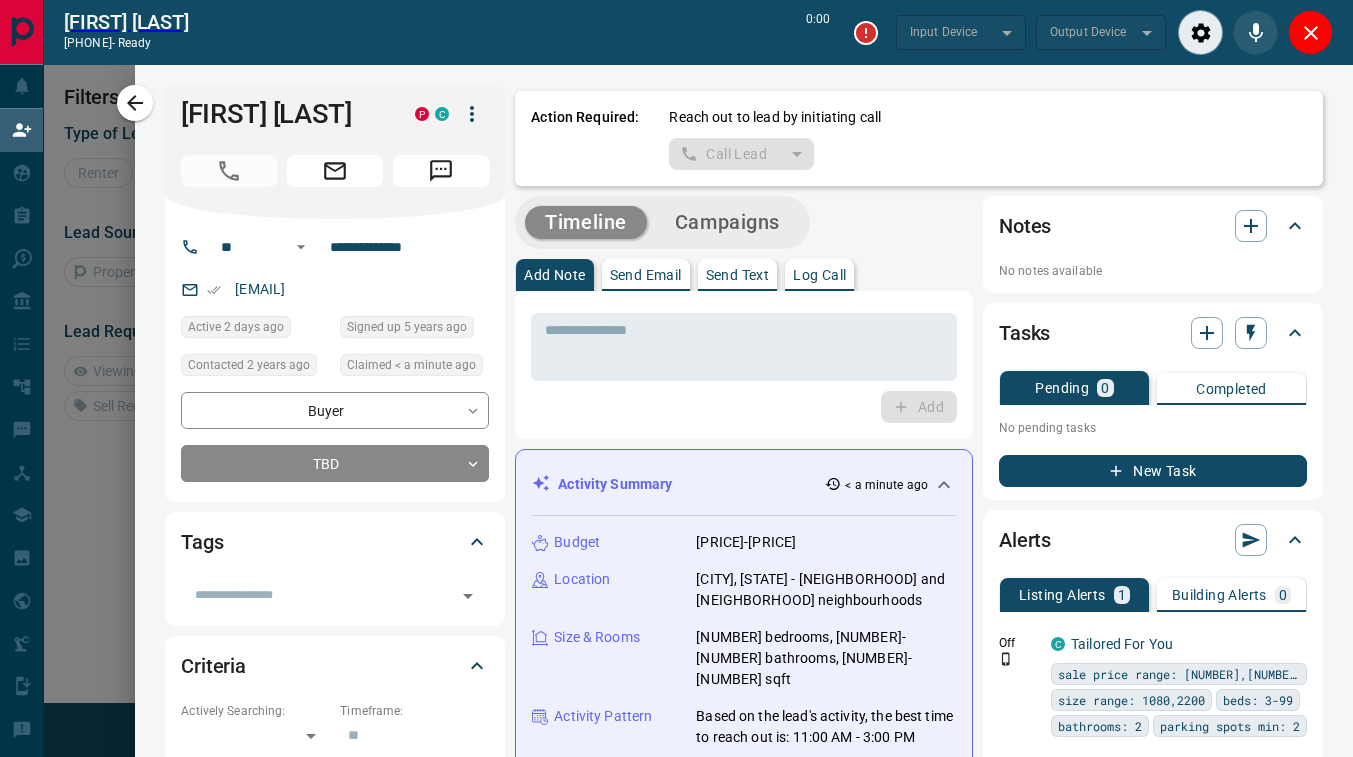type on "*******" 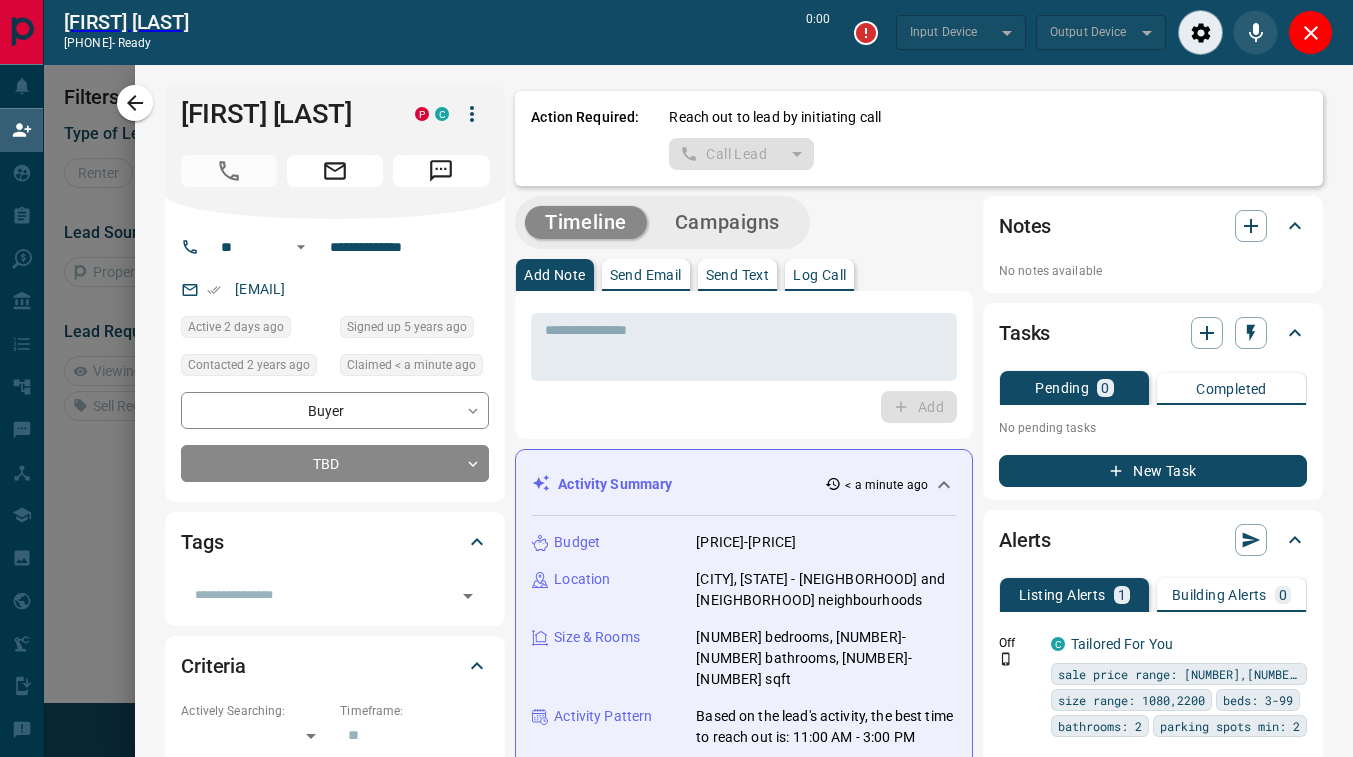 type on "*******" 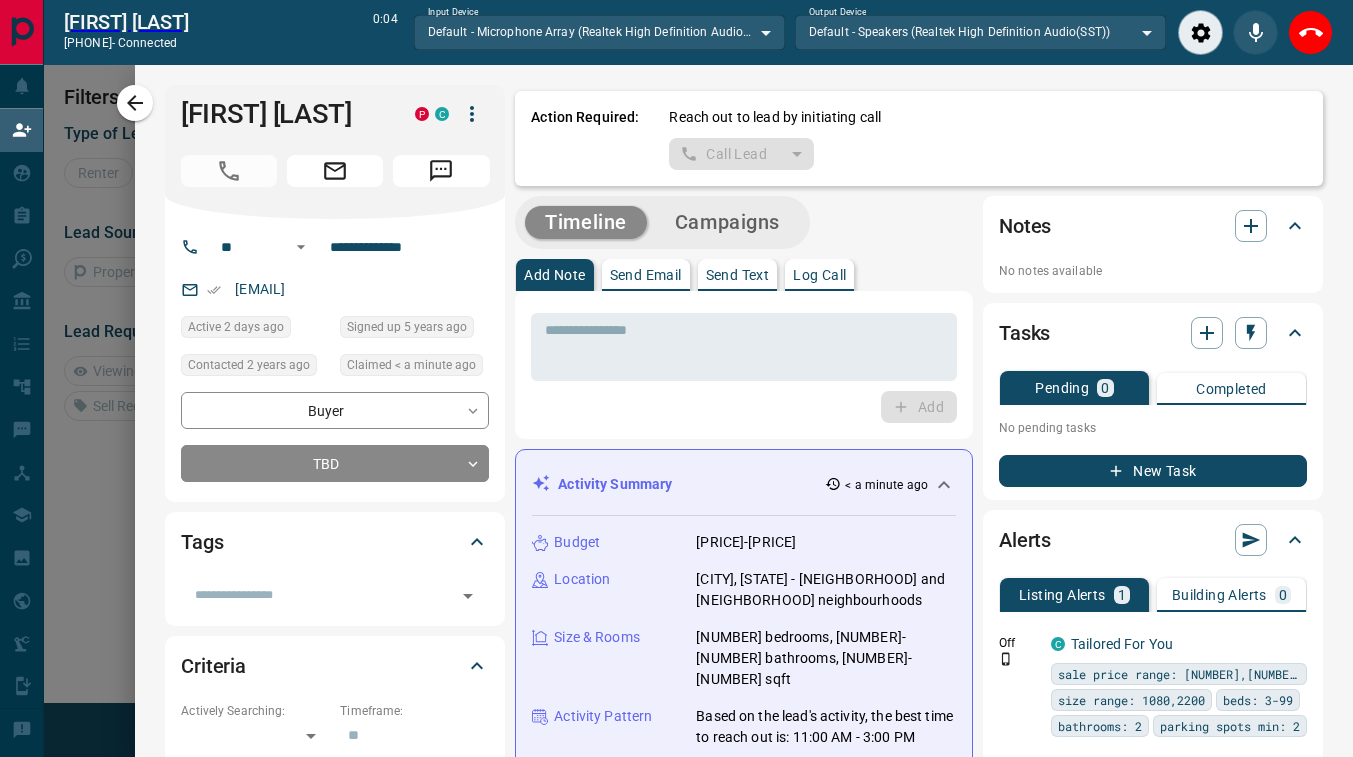 click on "Add" at bounding box center [744, 407] 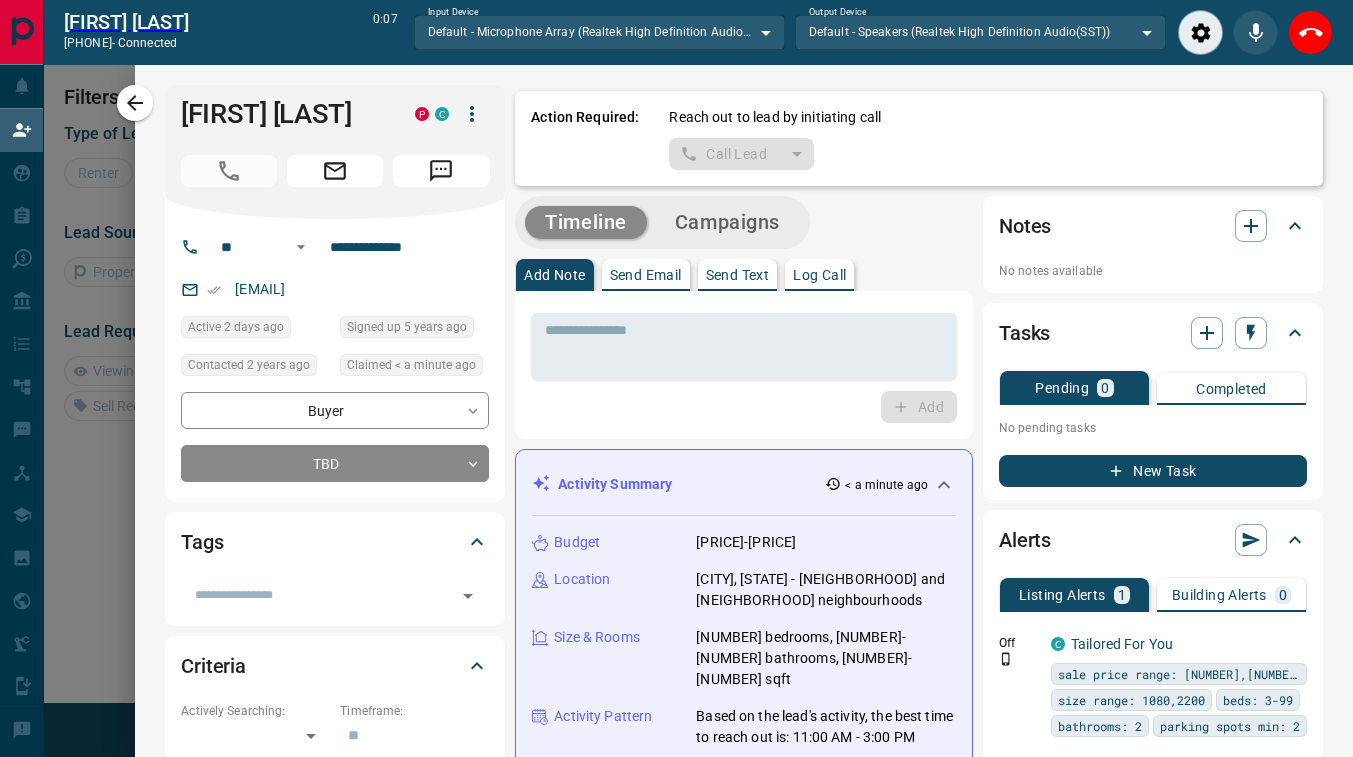 click on "Add" at bounding box center (744, 407) 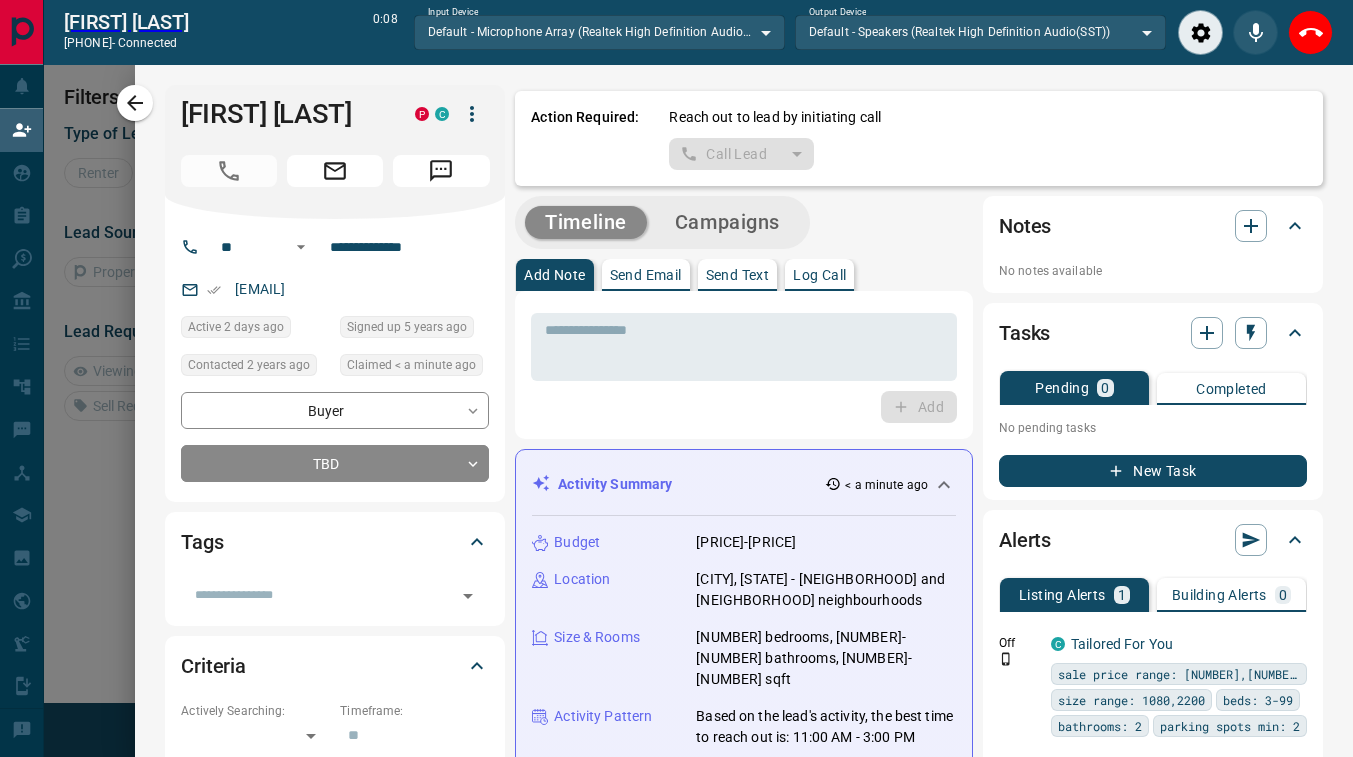 click on "Add" at bounding box center (744, 407) 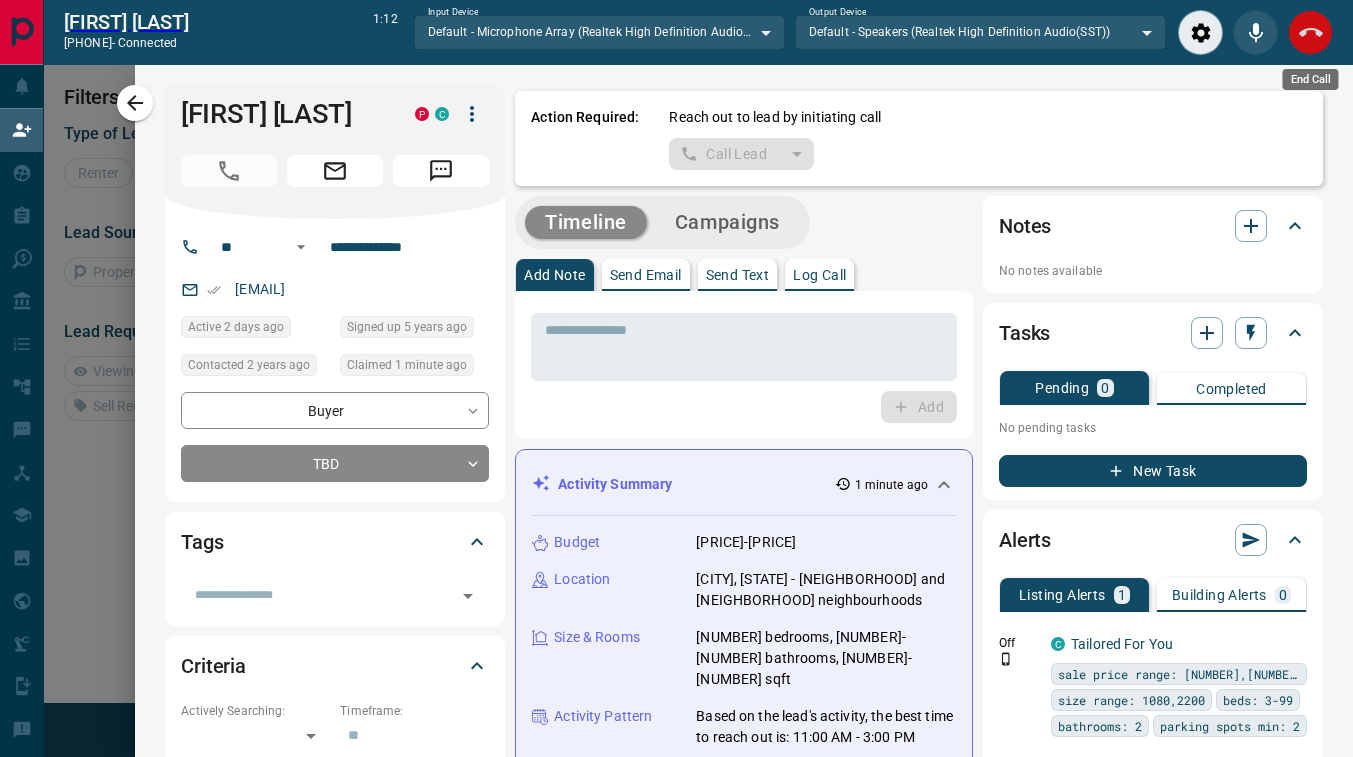 click 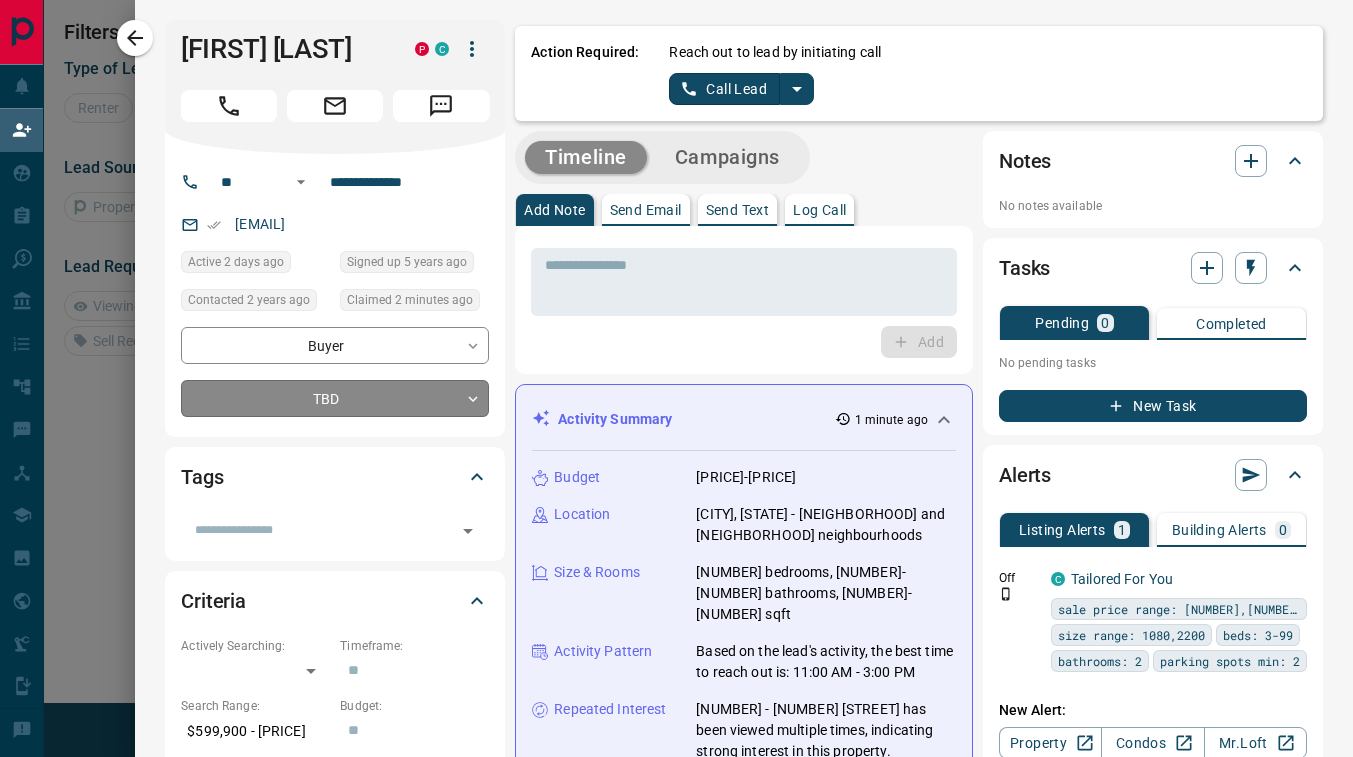 click on "[LEAD TRANSFERS] [CLAIM LEADS] [MY LEADS] [TASKS] [OPPORTUNITIES] [DEALS] [CAMPAIGNS] [AUTOMATIONS] [MESSAGES] [BROKER BAY] [TRAINING] [MEDIA SERVICES] [AGENT RESOURCES] [PRECON WORKSHEET] [MOBILE APPS] [DISCLOSURE] [LOGOUT] [MY DAILY QUOTA] [RENTER] [BUYER] [PRECON] [FILTERS] [LEAD TRANSFERS] [NUMBER] [REFRESH] [LEAD FOLLOW-UP REQUIRED BEFORE CLAIMING NEXT LEAD] [NAME] [DETAILS] [LAST ACTIVE] [CLAIMED DATE] [FIRST] [LAST] [BUYER] [INITIAL] [INITIAL] [PRICE] - [PRICE] [CITY] [DATE] [DATE] [DATE] [DATE] [BUYER] [TBD] [TAGS] [CRITERIA] [ACTIVELY SEARCHING] [TIMEFRAME] [SEARCH RANGE] [BUDGET] [AREAS SEARCHED] [MOTIVATION] [HOME TYPE] [MIN SIZE] [BEDS] [FILTERS] [TYPE OF LEAD] [RENTER] [BUYER] [SELLER] [PRECON] [LEAD SOURCE] [PROPERTY] [CONDOS] [LEAD REQUEST] [VIEWING REQUEST] [OFFER REQUEST] [SELL REQUEST] [RESET FILTERS]
[FIRST] [LAST] [BUYER] [INITIAL] [INITIAL] [EMAIL] [DATE] [DATE] [DATE] [DATE] [BUYER] [TBD] [TAGS] [CRITERIA] [ACTIVELY SEARCHING] [TIMEFRAME] [SEARCH RANGE] [BUDGET] [AREAS SEARCHED] [MOTIVATION] [HOME TYPE] [MIN SIZE] [BEDS] [BATHS] [PRE-APPROVED] [PRE-APPROVAL AMOUNT] [CREDIT SCORE] [LAWYER] [MORTGAGE AGENT] [PERSONAL INFORMATION] [JOB TITLE] [COMPANY] [BIRTHDAY] [POSSESSION DATE] [SOCIAL] [ADDRESS] [FAVOURITE LISTINGS] [NO LISTINGS HAVE BEEN FAVOURITED] [ACTION REQUIRED] [REACH OUT TO LEAD BY INITIATING CALL] [CALL LEAD] [TIMELINE] [CAMPAIGNS] [ADD NOTE] [SEND EMAIL] [SEND TEXT] [LOG CALL] [ADD ACTIVITY SUMMARY] [BUDGET] [LOCATION] [SIZE] & [ROOMS] [BEDROOMS], [NUMBER]-[NUMBER] bathrooms, [NUMBER]-[NUMBER] sqft [ACTIVITY PATTERN] [REPEATED INTEREST] [REGENERATE ALL]" at bounding box center (676, 323) 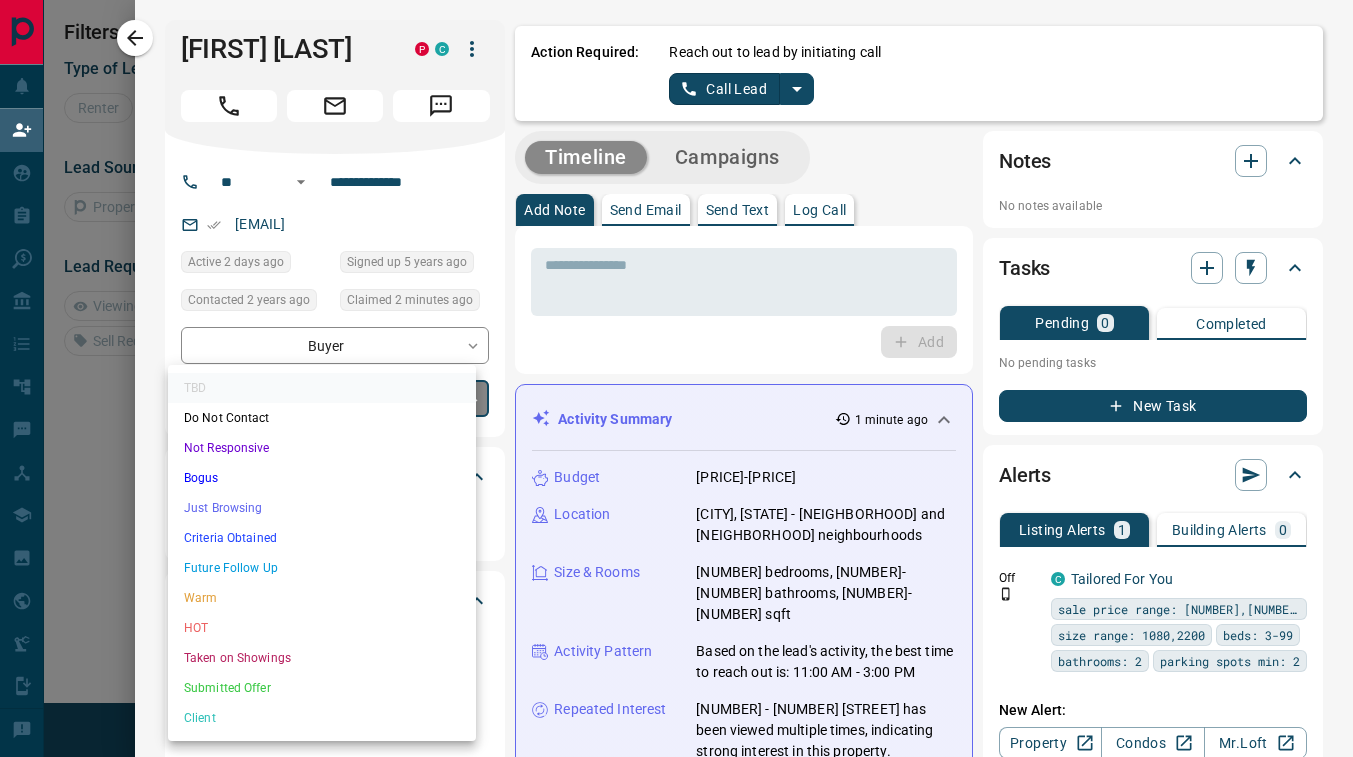 click on "Not Responsive" at bounding box center [322, 448] 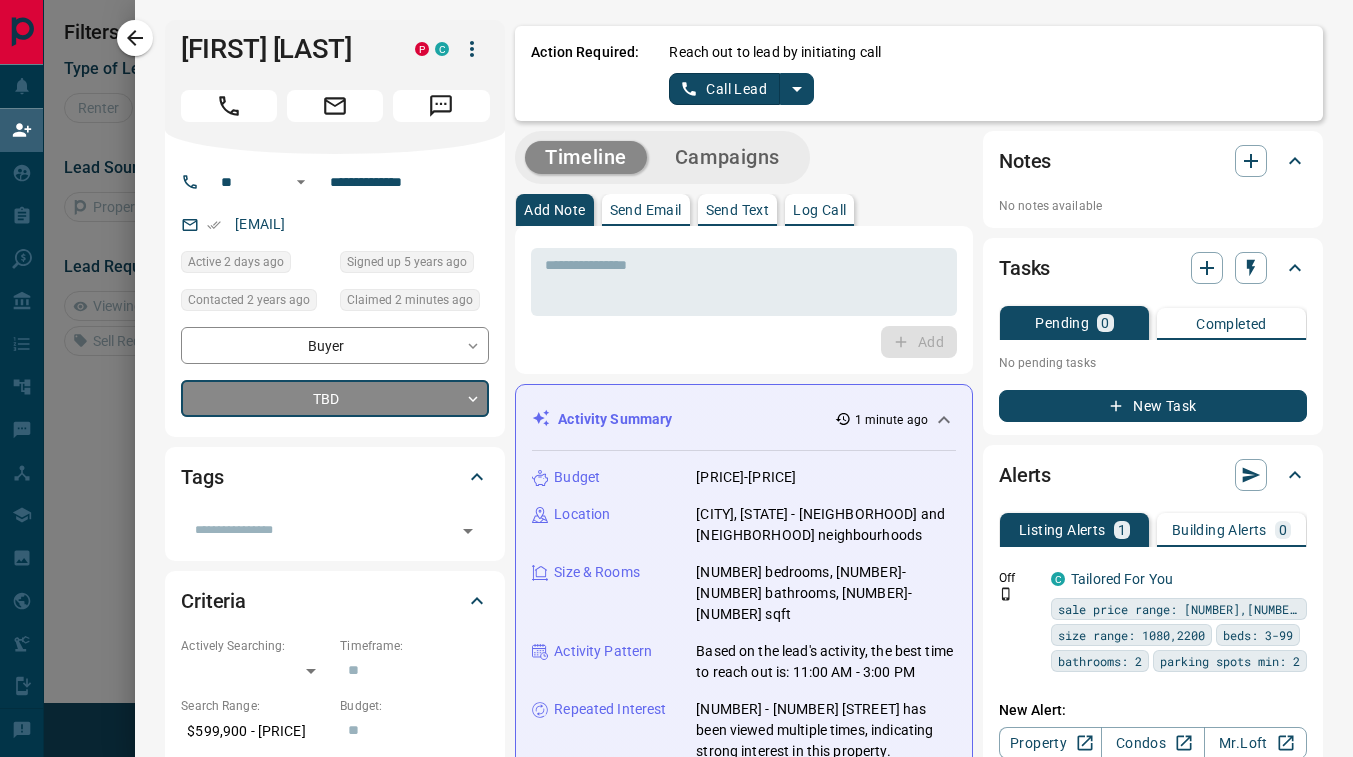 type on "*" 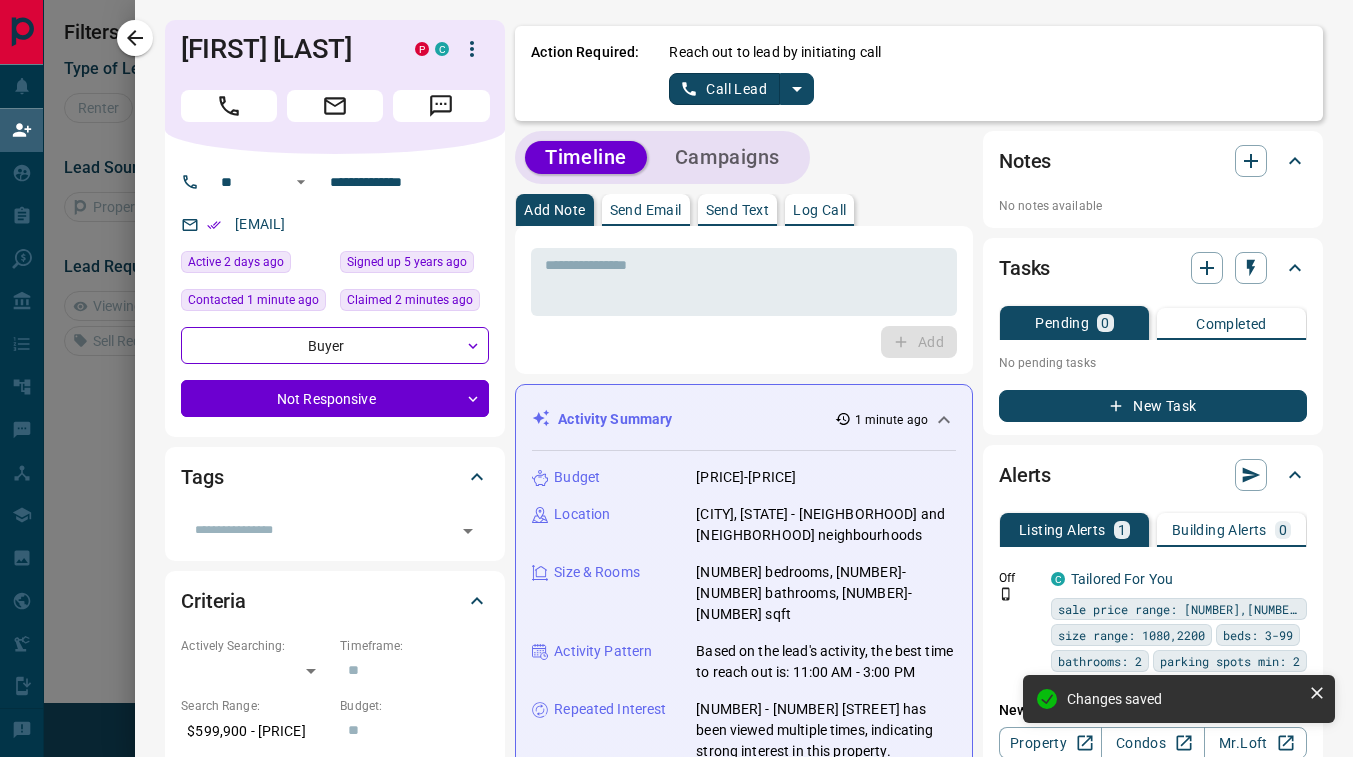 click on "Log Call" at bounding box center (819, 210) 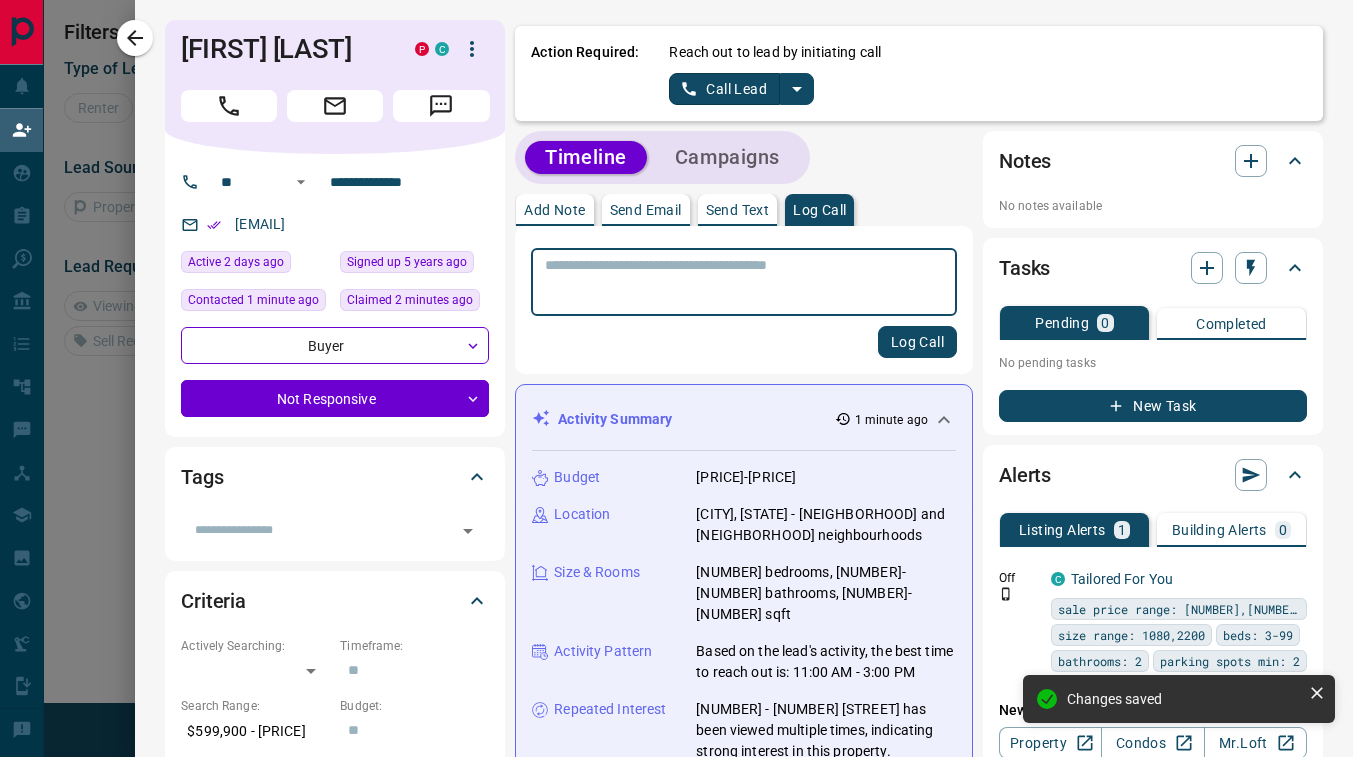 click at bounding box center (744, 282) 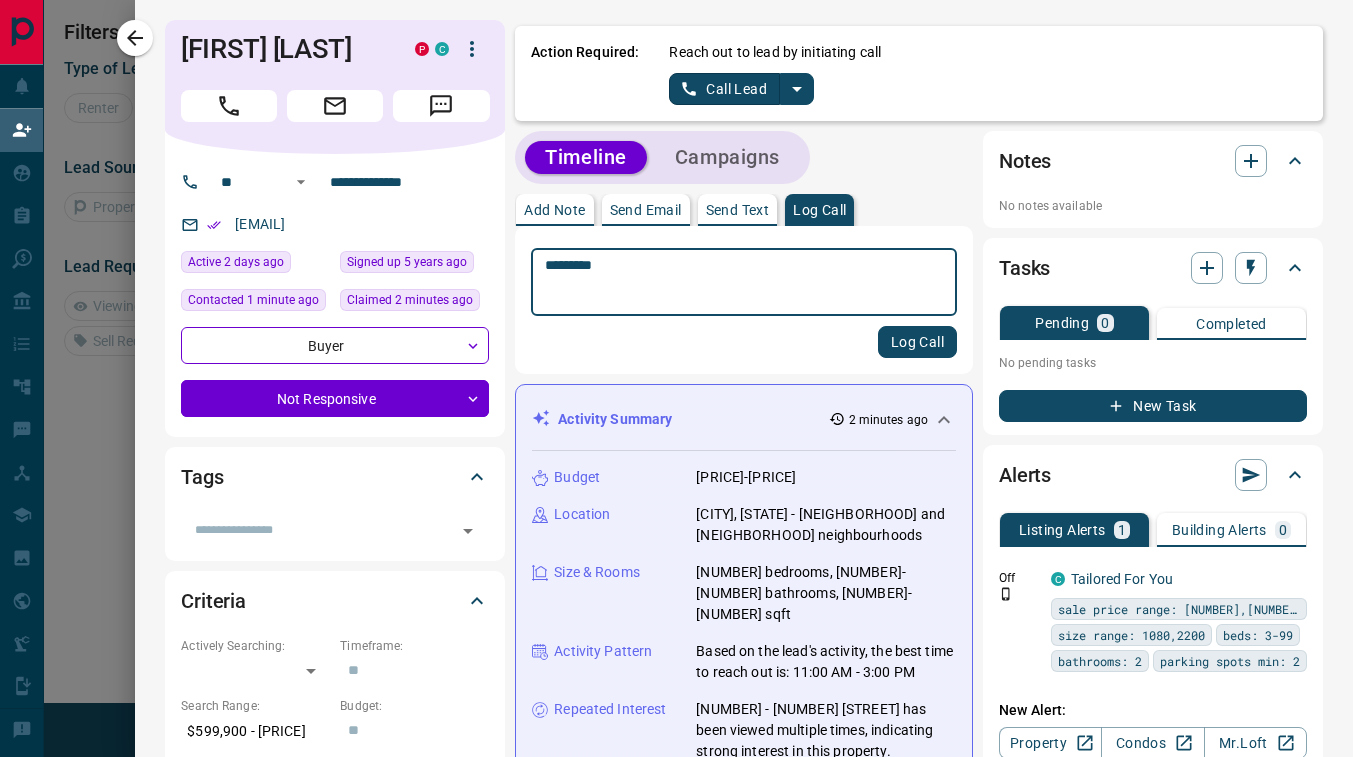 type on "*********" 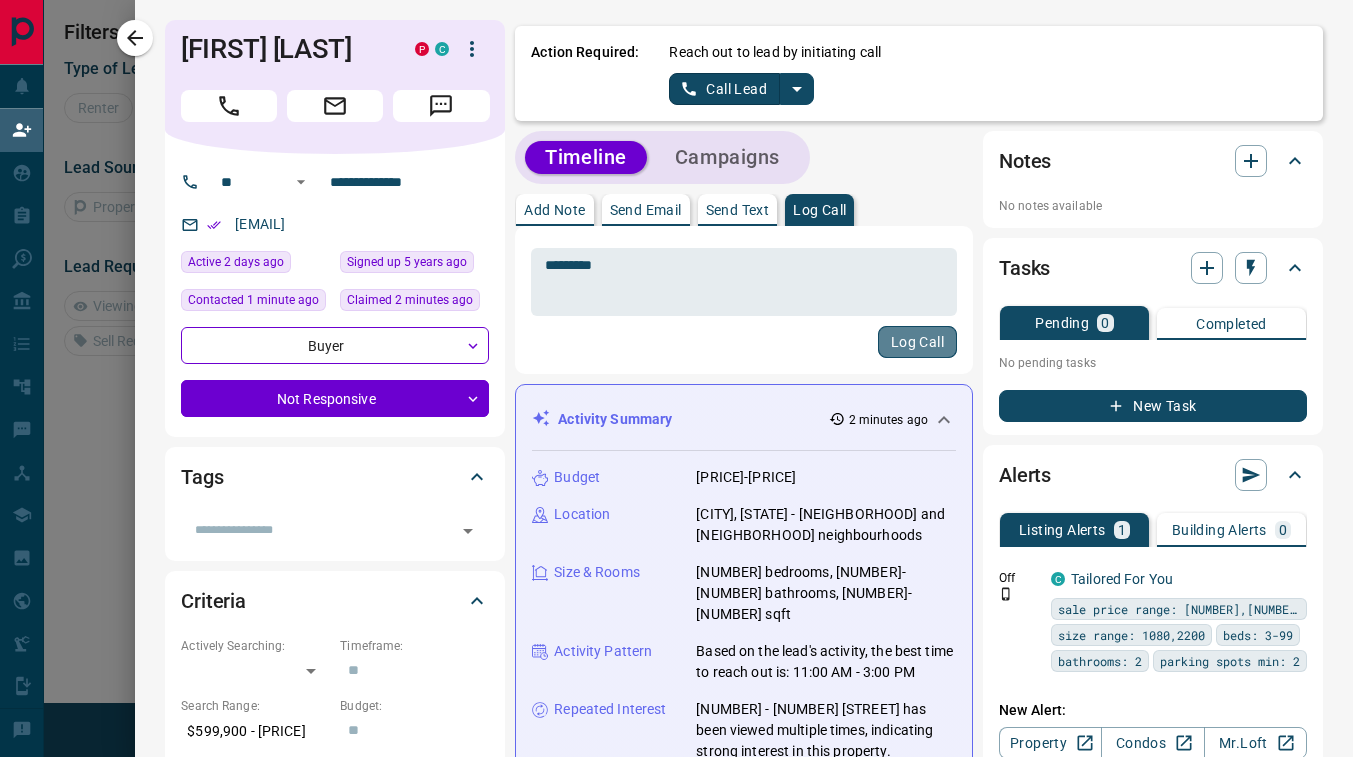 click on "Log Call" at bounding box center (917, 342) 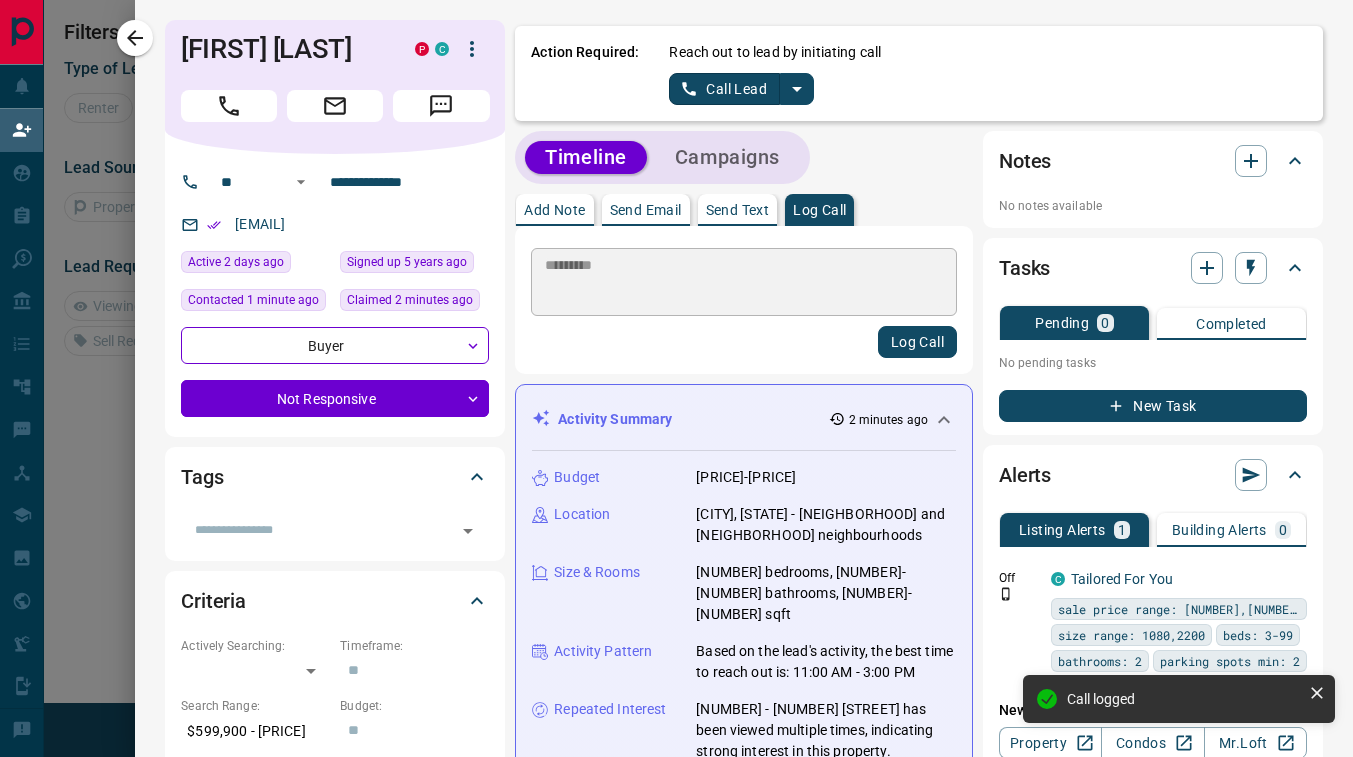 type 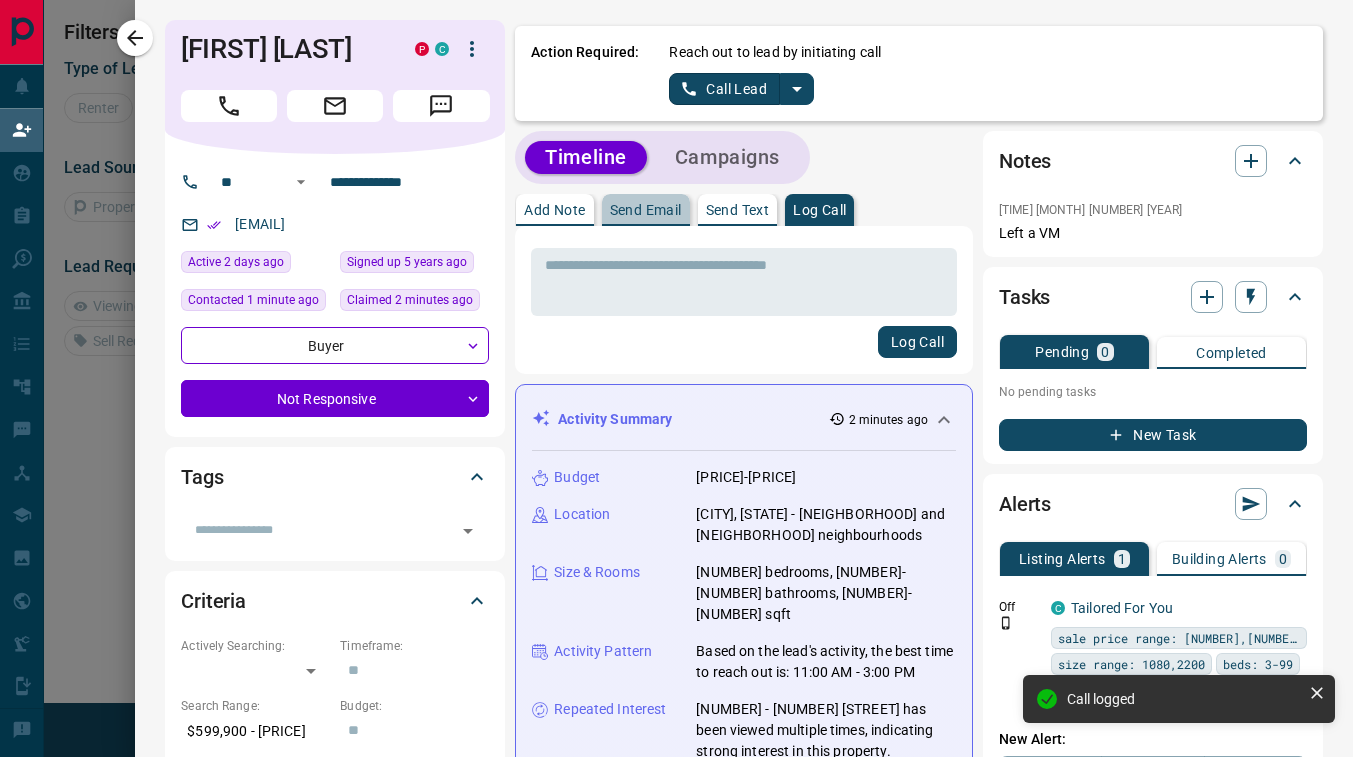 click on "Send Email" at bounding box center (646, 210) 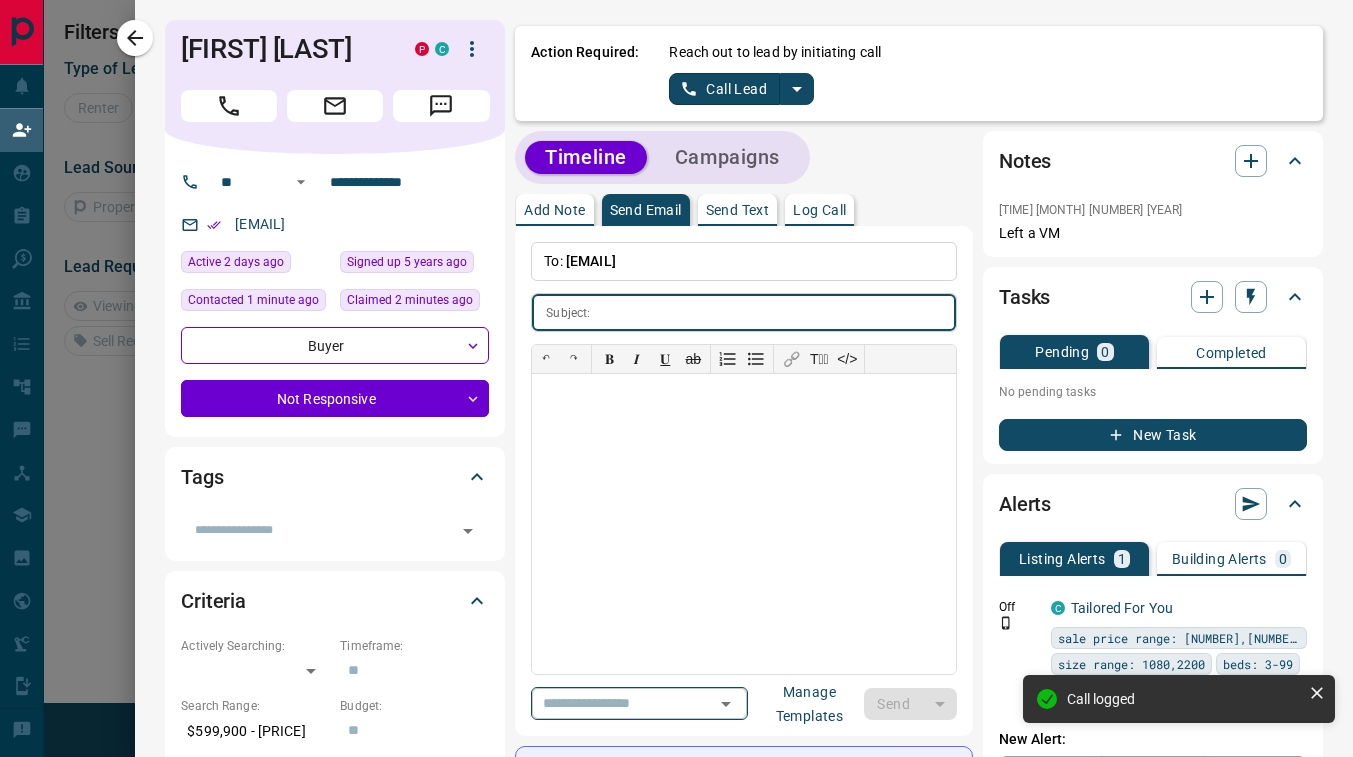 click at bounding box center [611, 703] 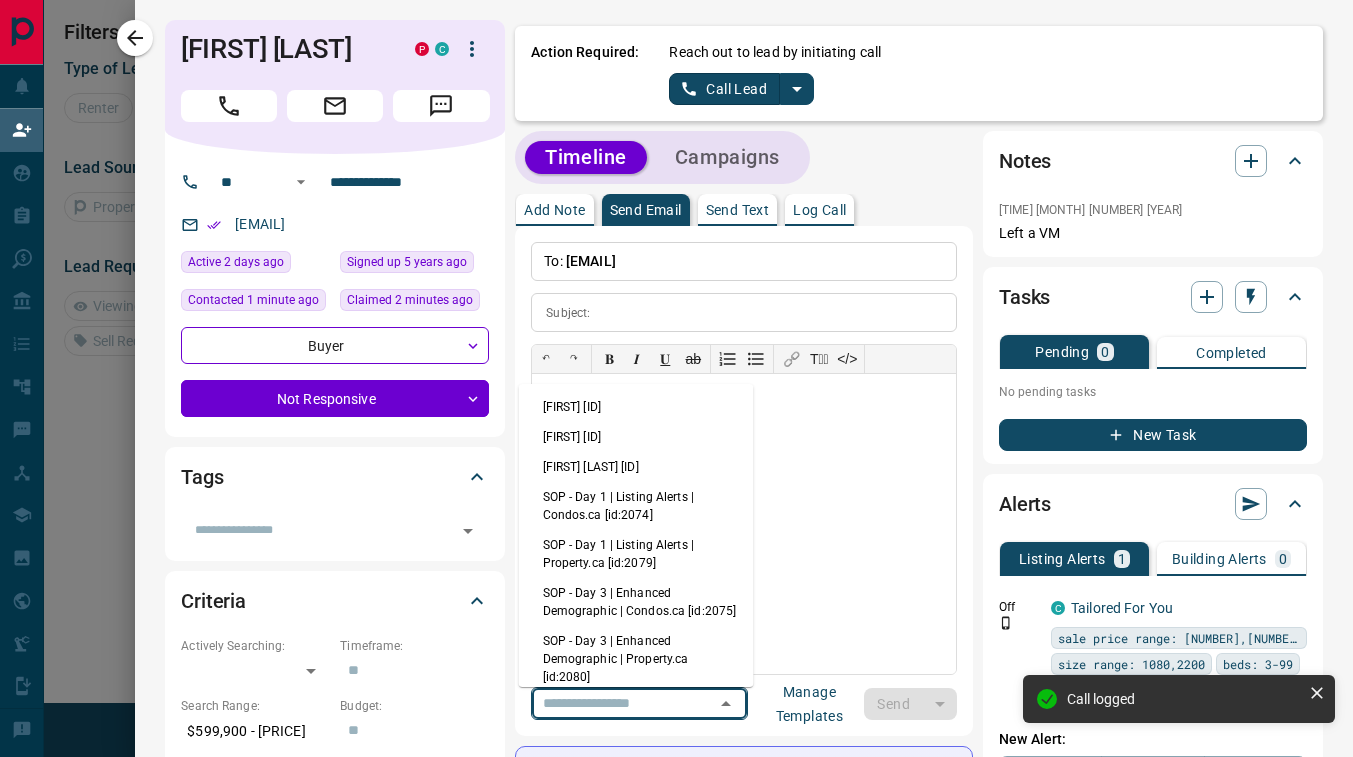 click on "[FIRST] [ID]" at bounding box center (636, 437) 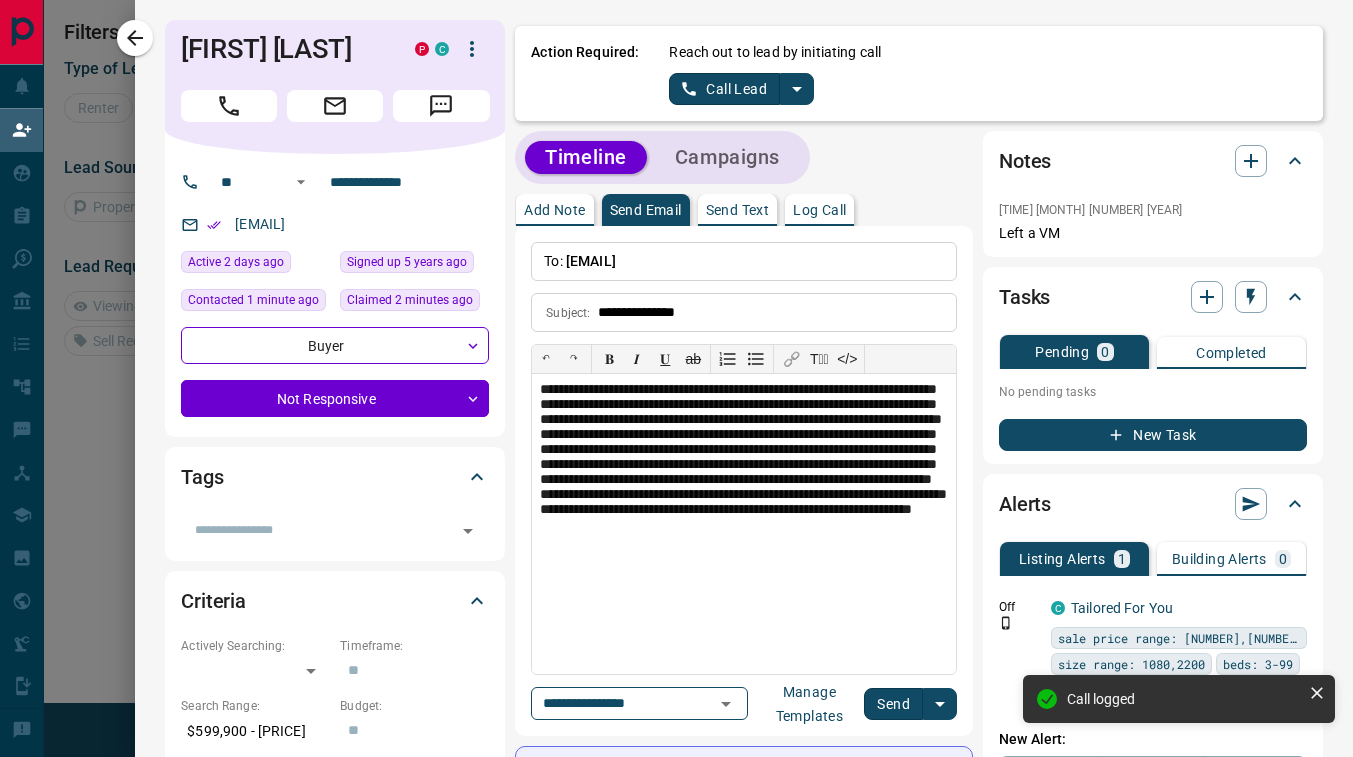 type on "**********" 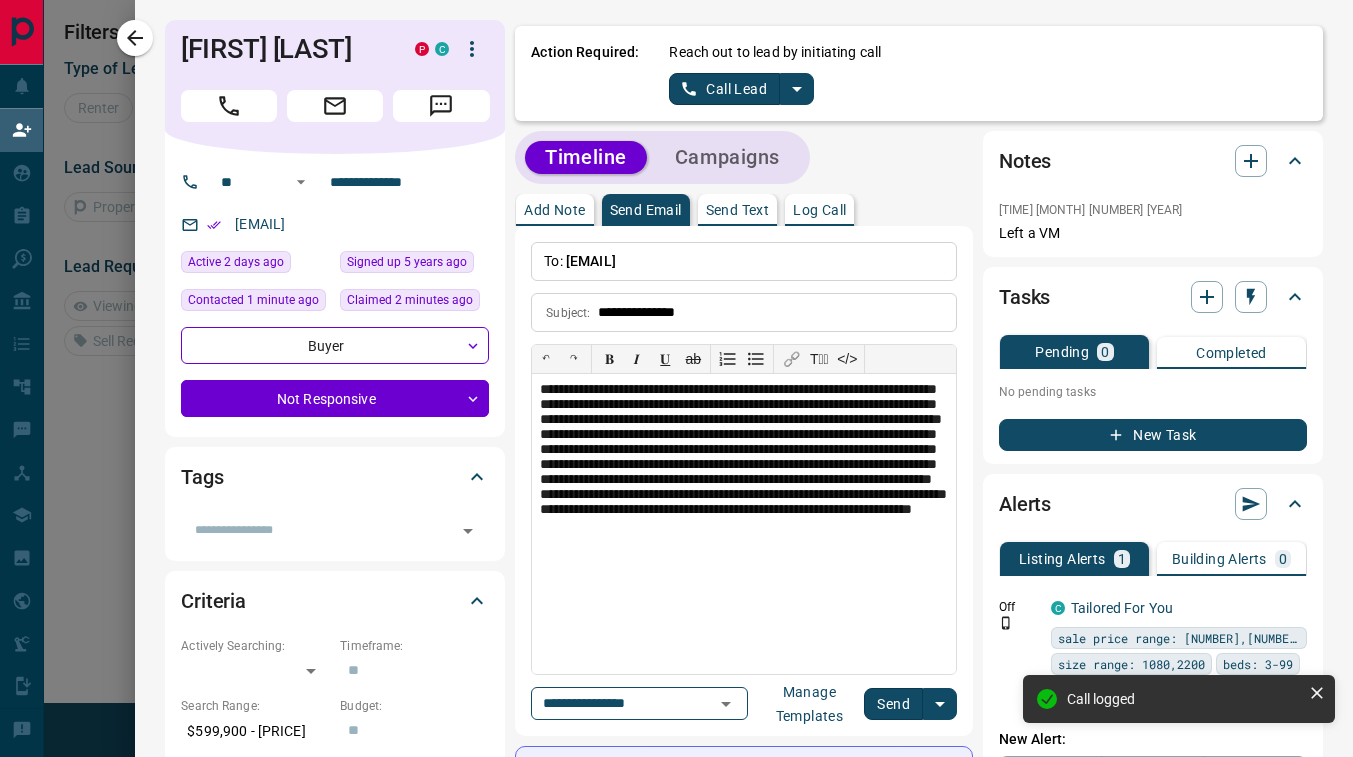 type on "**********" 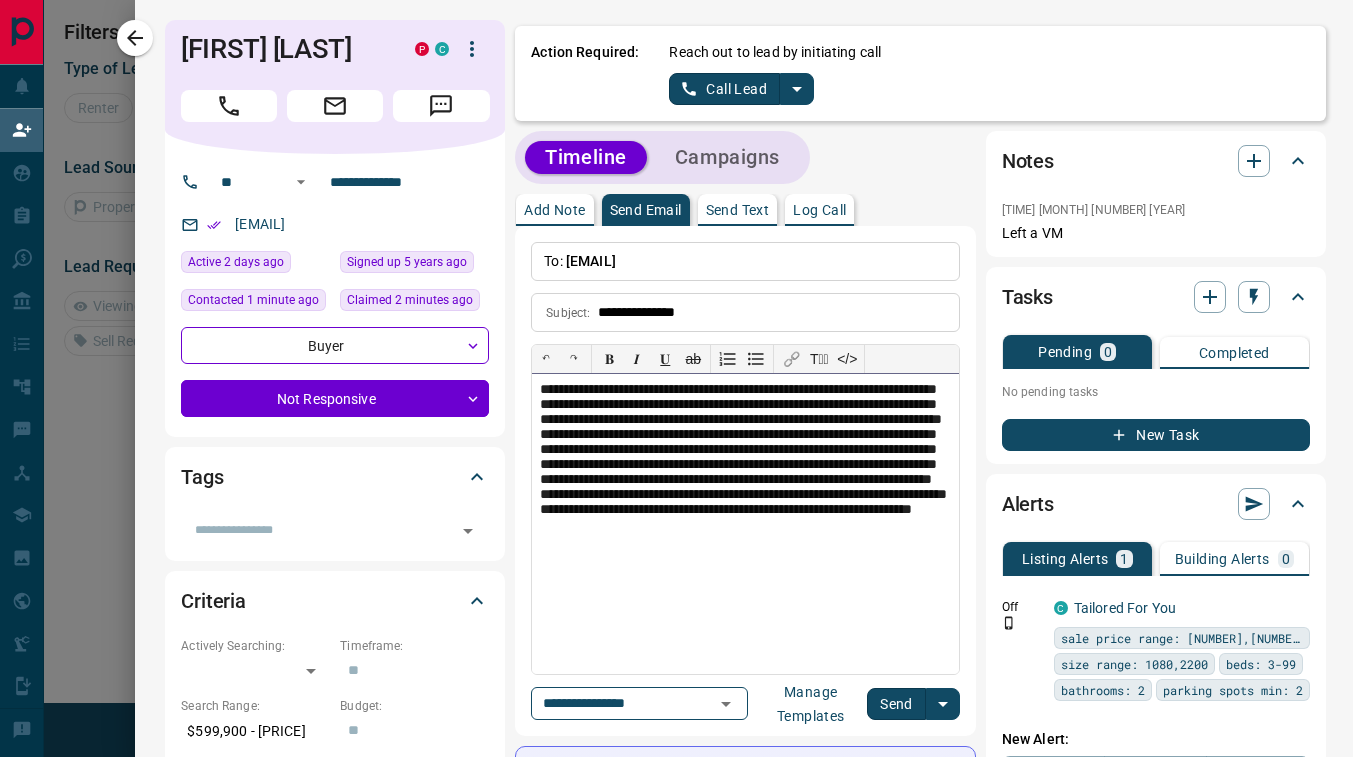 click on "**********" at bounding box center (745, 524) 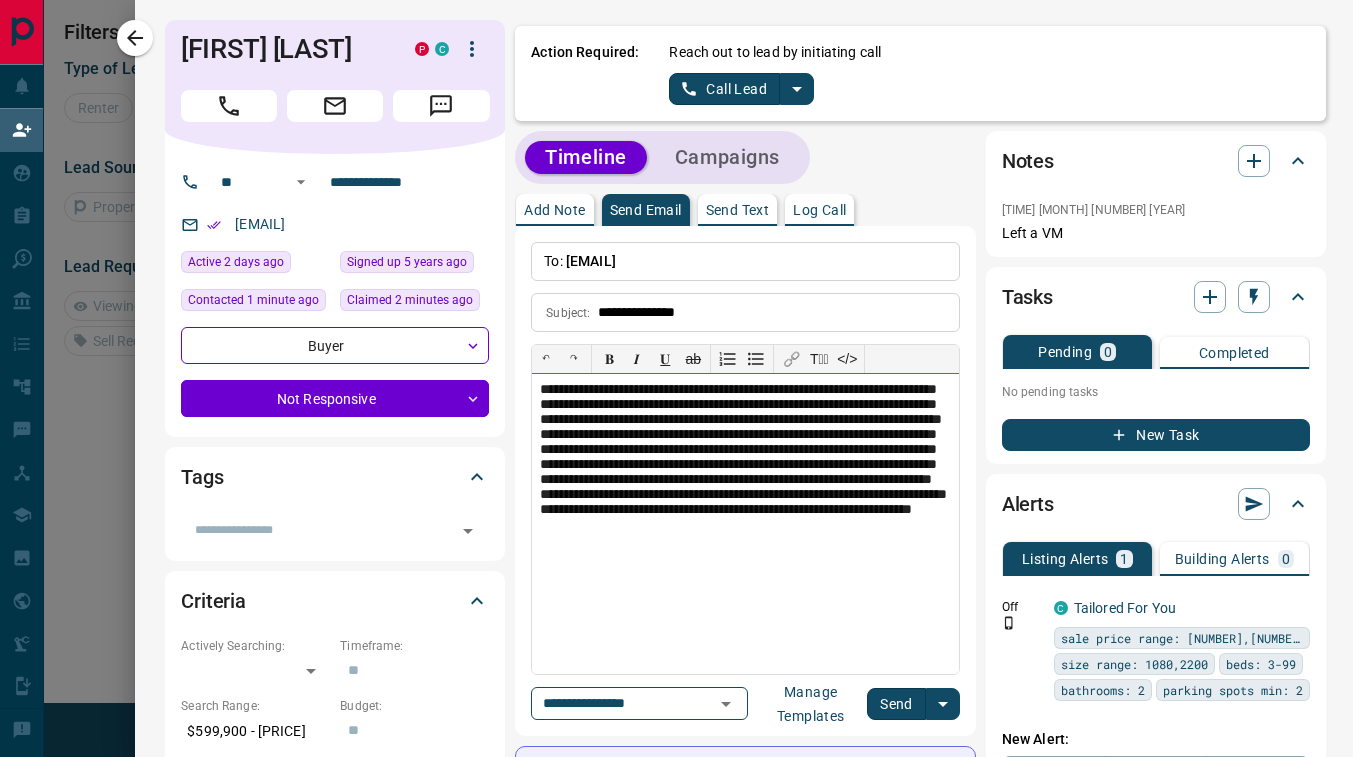 type 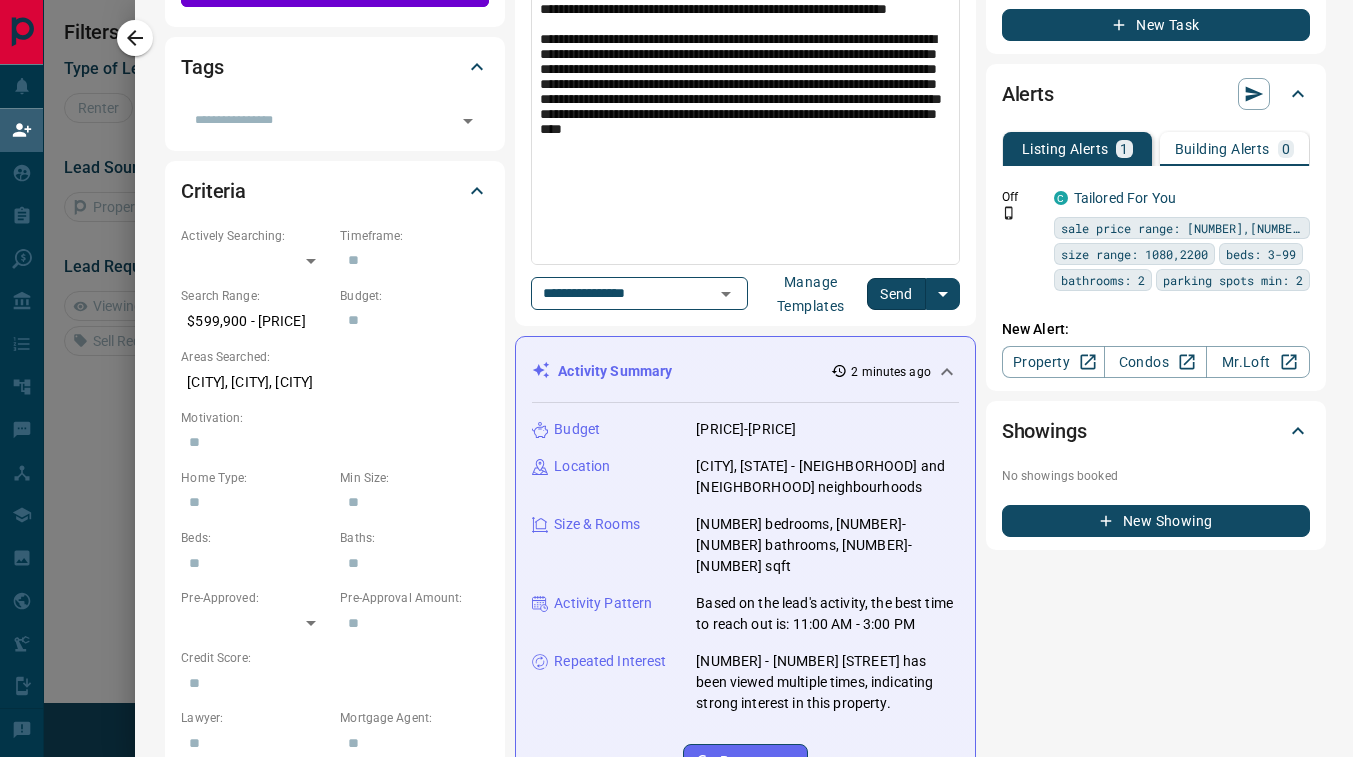 scroll, scrollTop: 412, scrollLeft: 0, axis: vertical 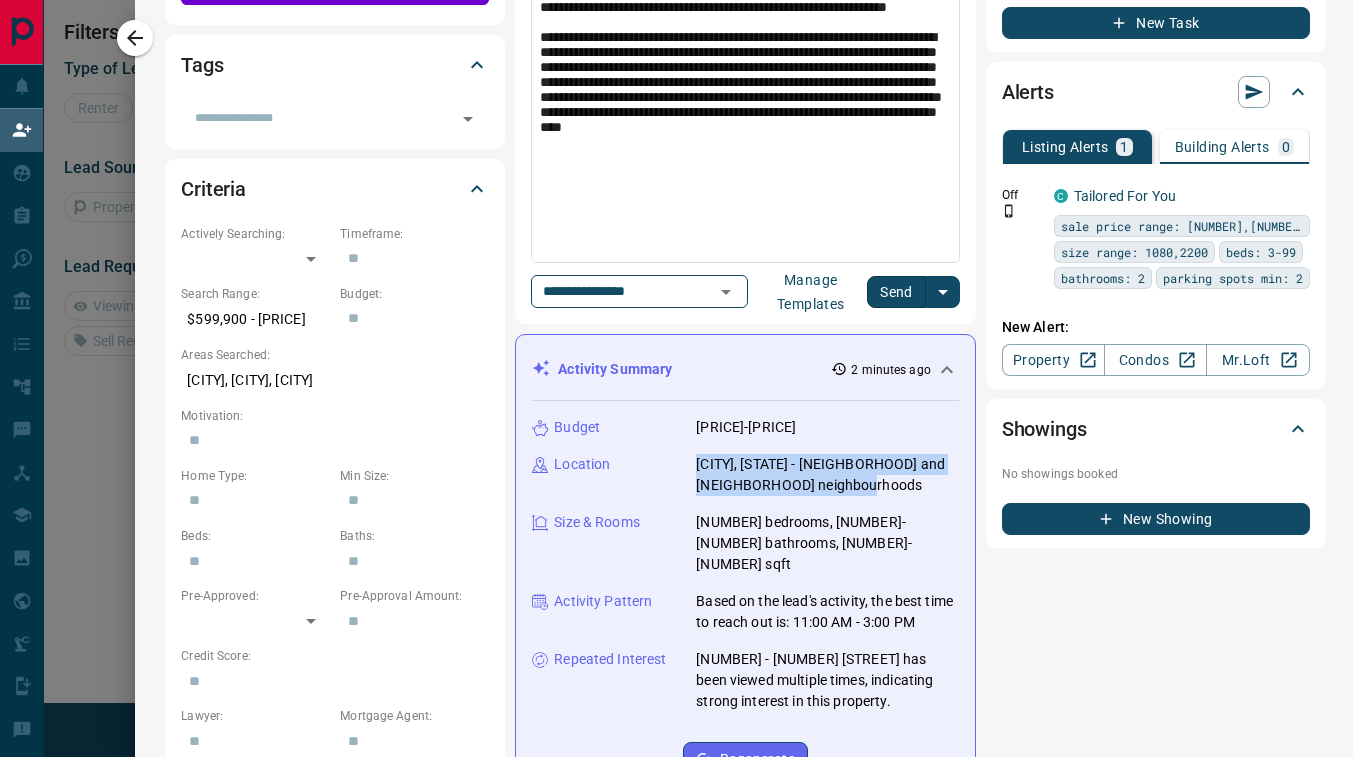 drag, startPoint x: 685, startPoint y: 468, endPoint x: 852, endPoint y: 485, distance: 167.86304 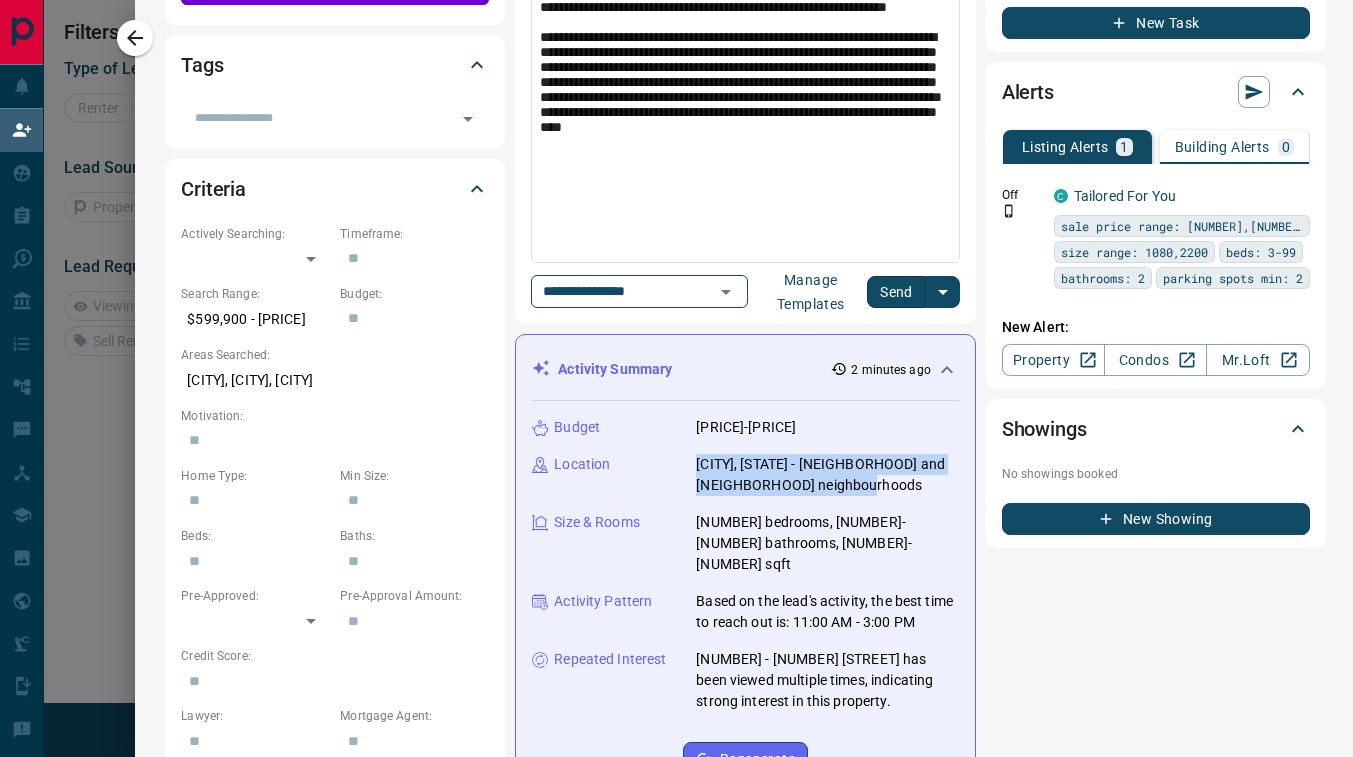 click on "[CITY], [STATE] - [NEIGHBORHOOD] and [NEIGHBORHOOD] neighbourhoods" at bounding box center (827, 475) 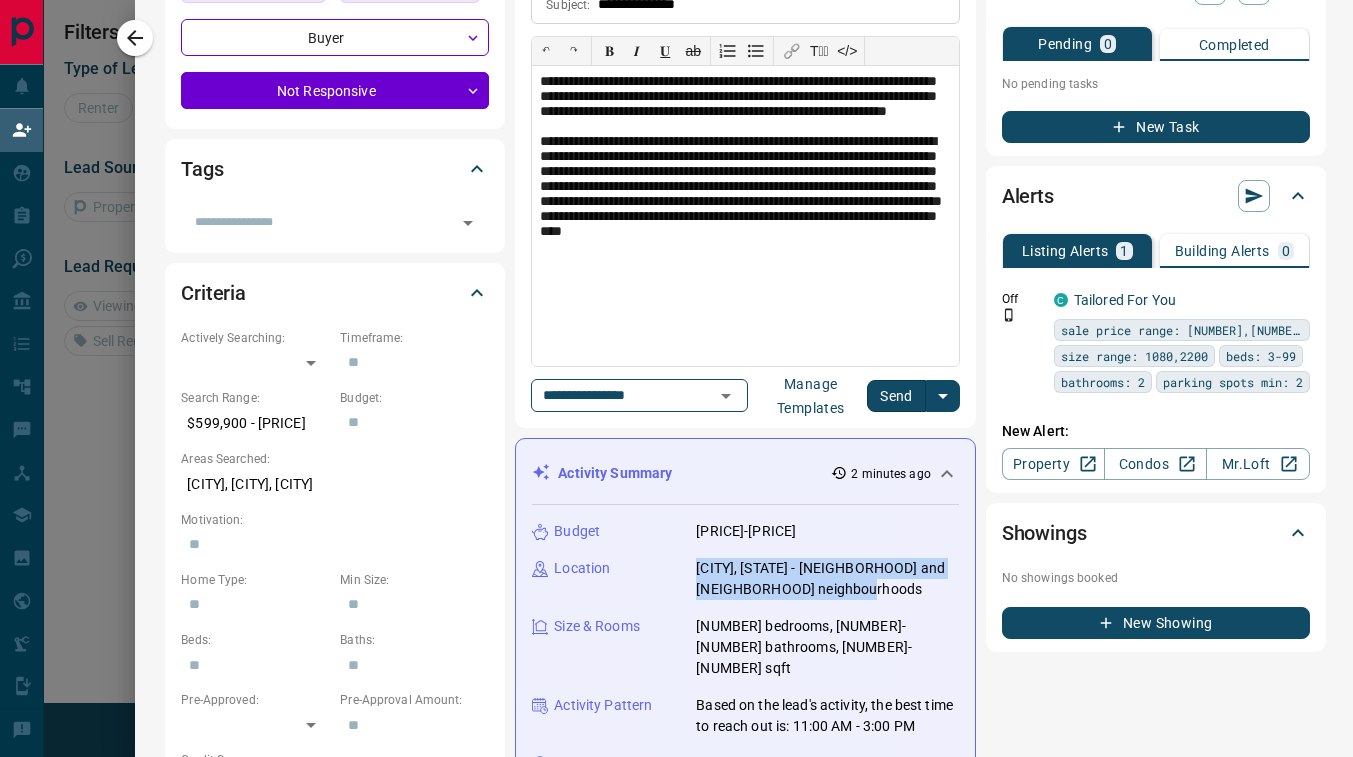 scroll, scrollTop: 302, scrollLeft: 0, axis: vertical 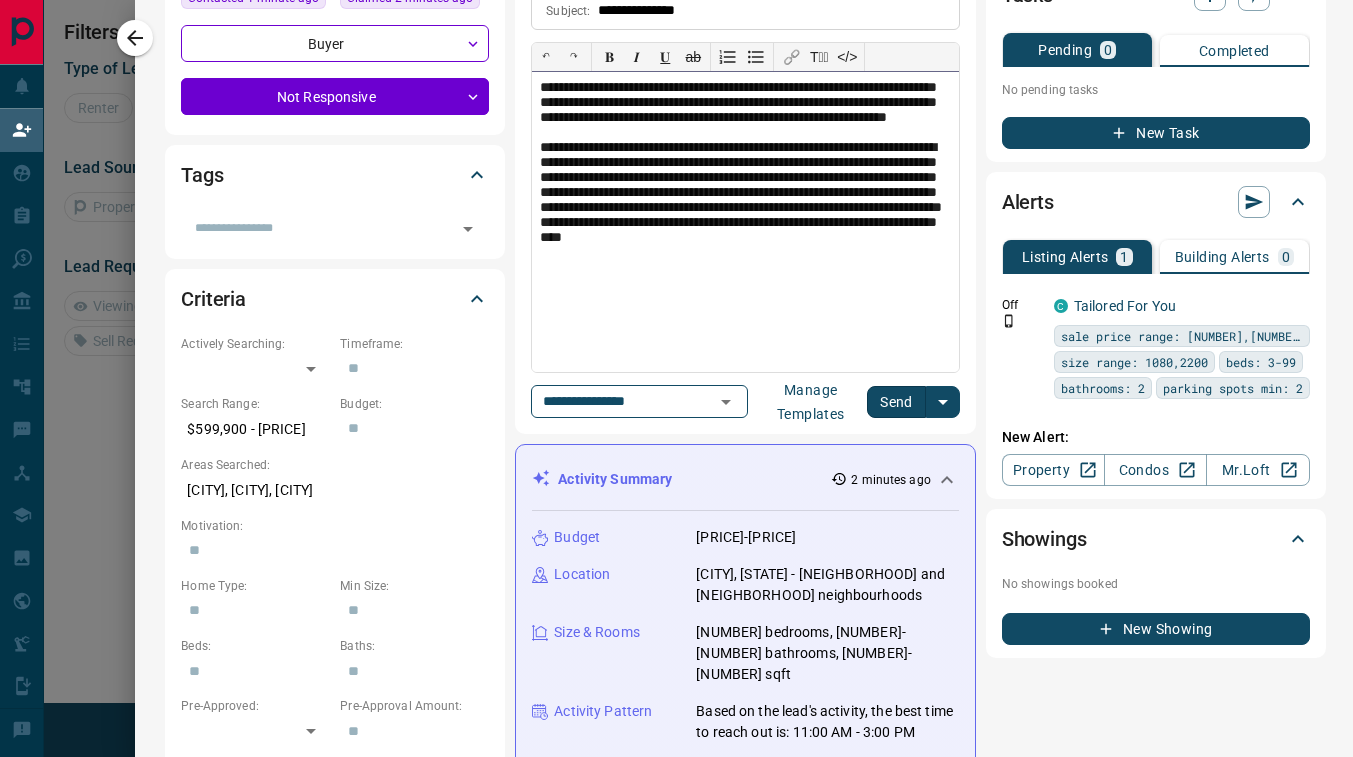 click on "**********" at bounding box center (745, 208) 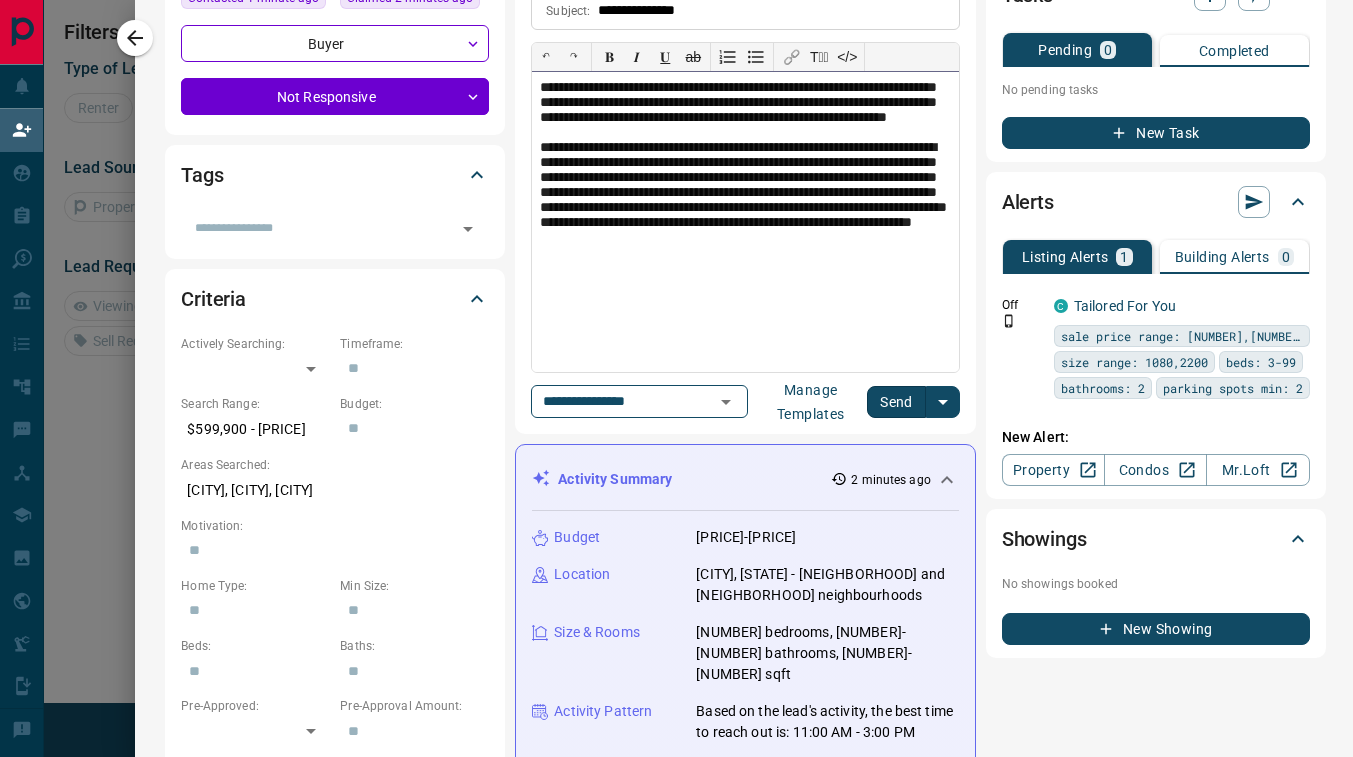 click on "**********" at bounding box center (745, 208) 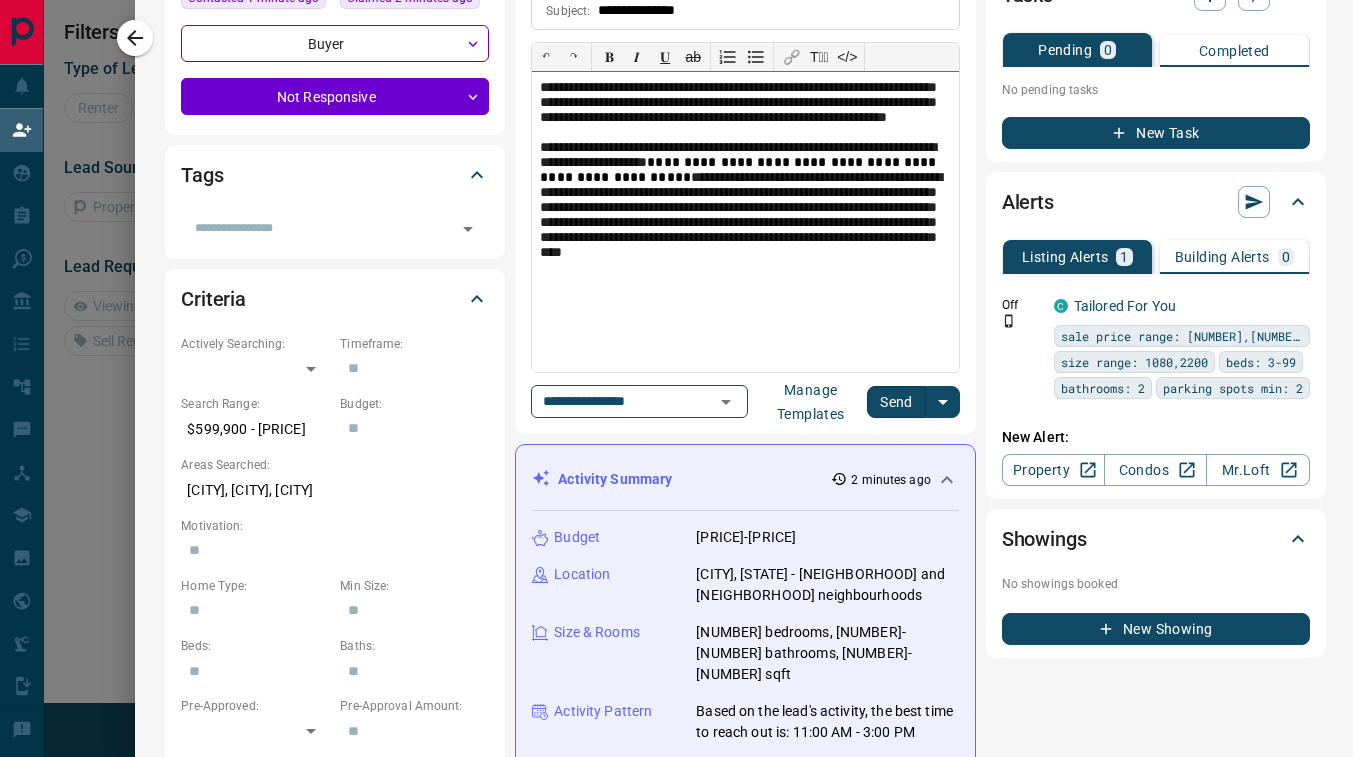 click on "**********" at bounding box center (745, 216) 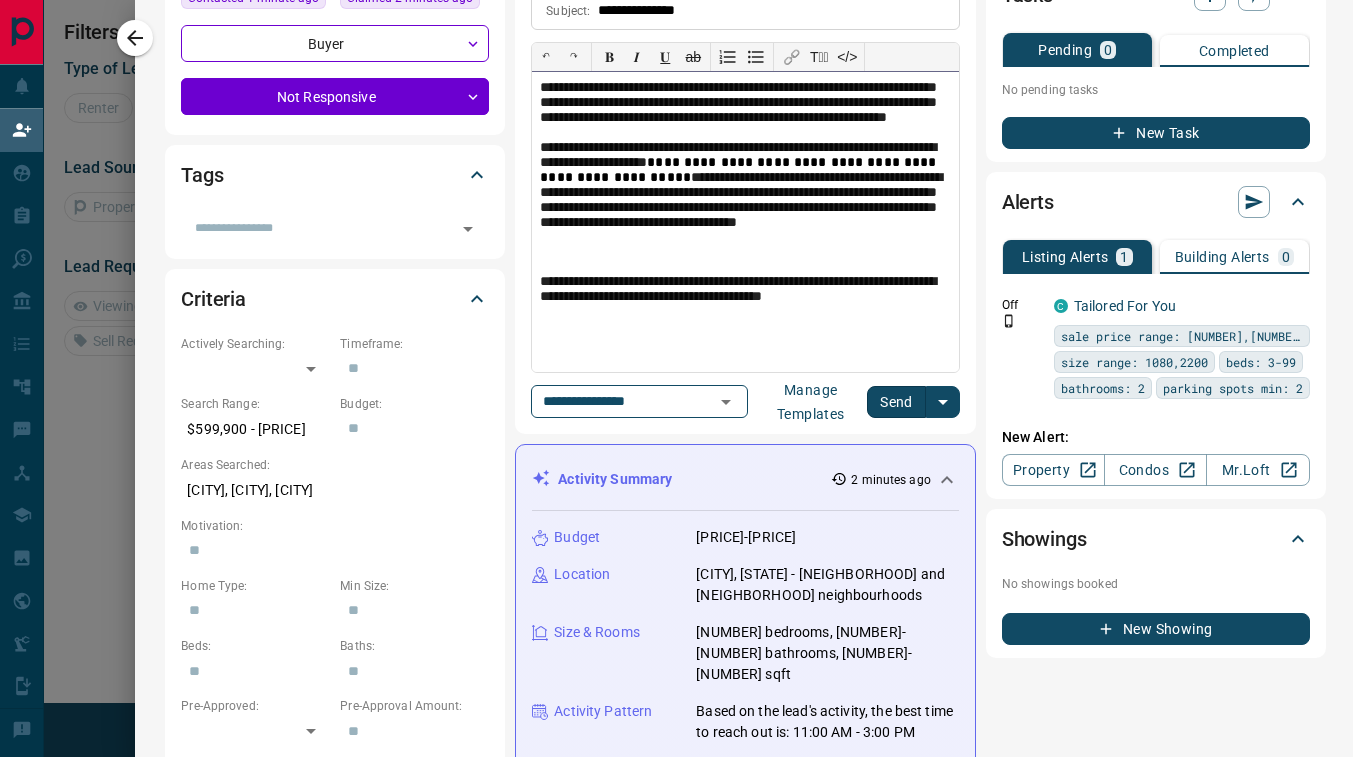 click on "**********" at bounding box center [745, 291] 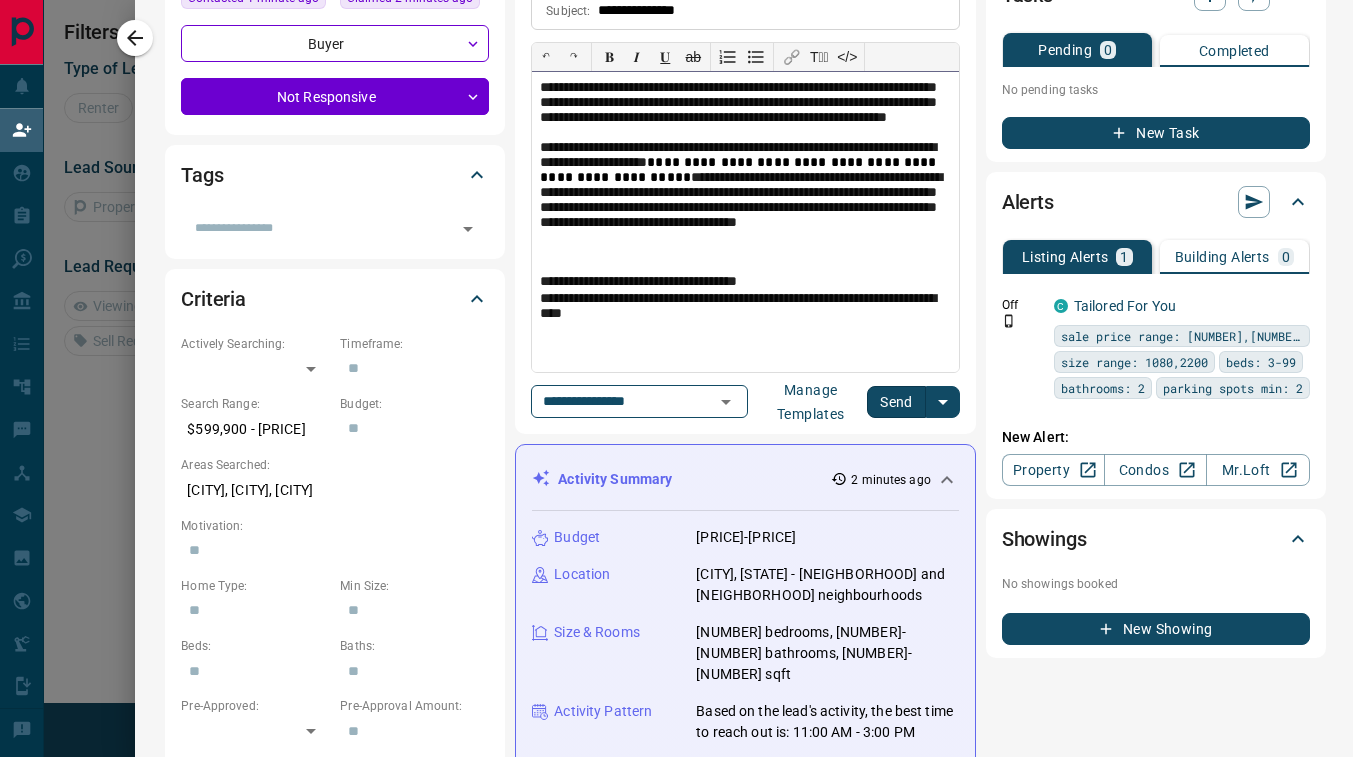 click on "**********" at bounding box center (745, 308) 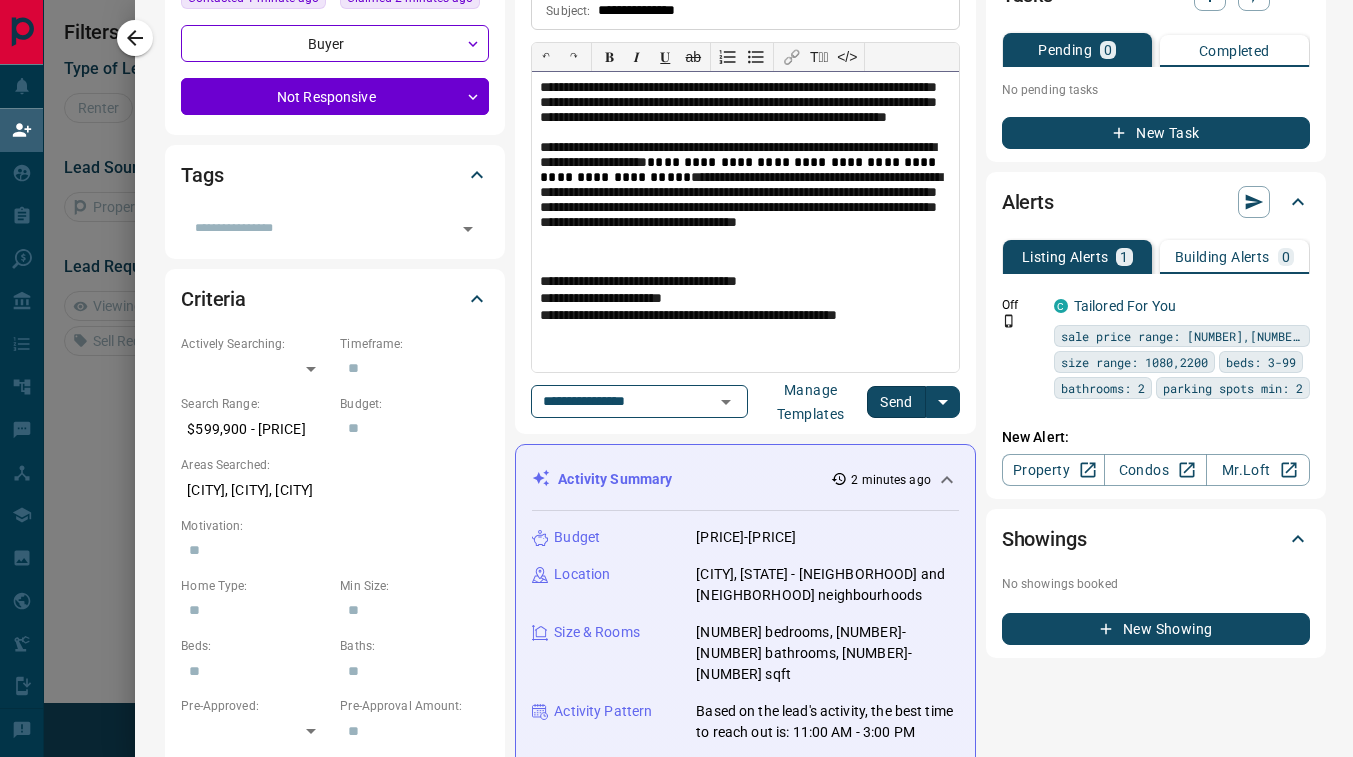 click on "**********" at bounding box center [745, 282] 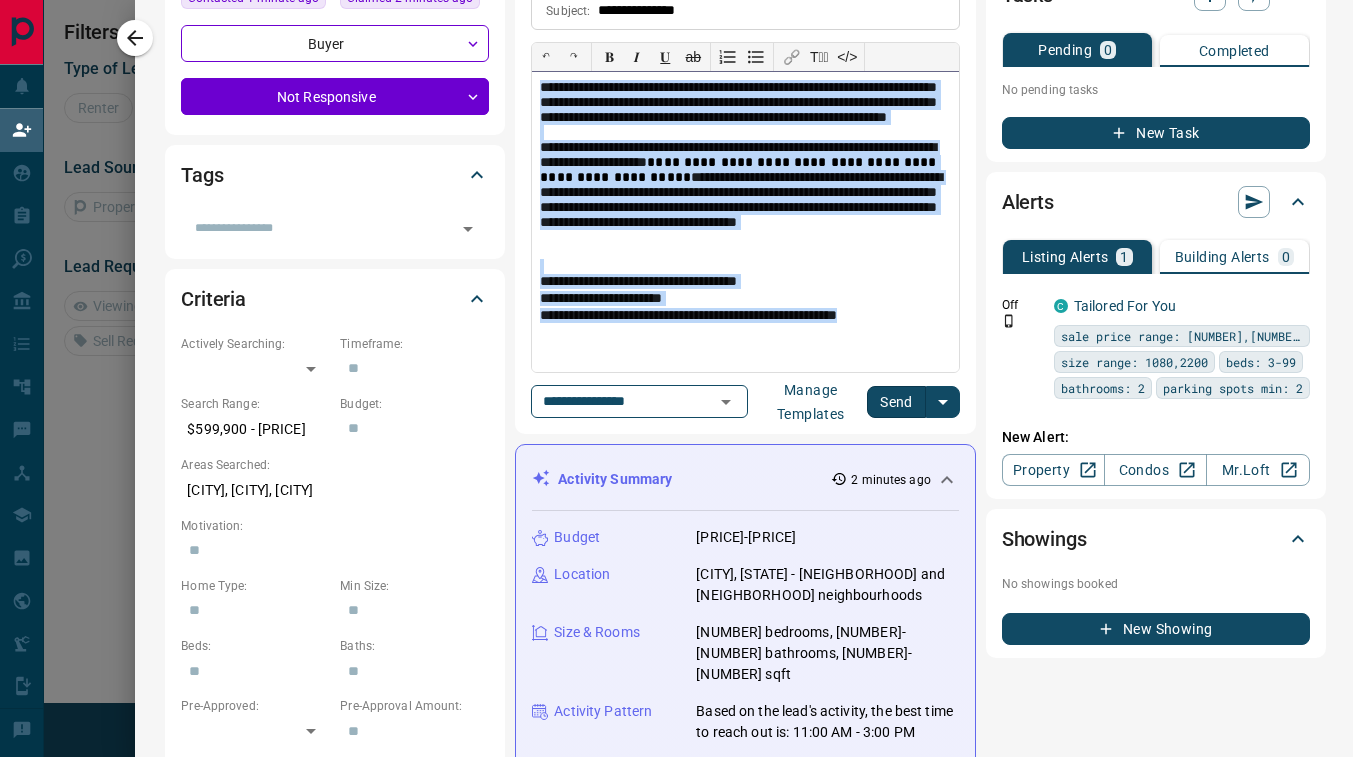 drag, startPoint x: 902, startPoint y: 343, endPoint x: 505, endPoint y: 85, distance: 473.46912 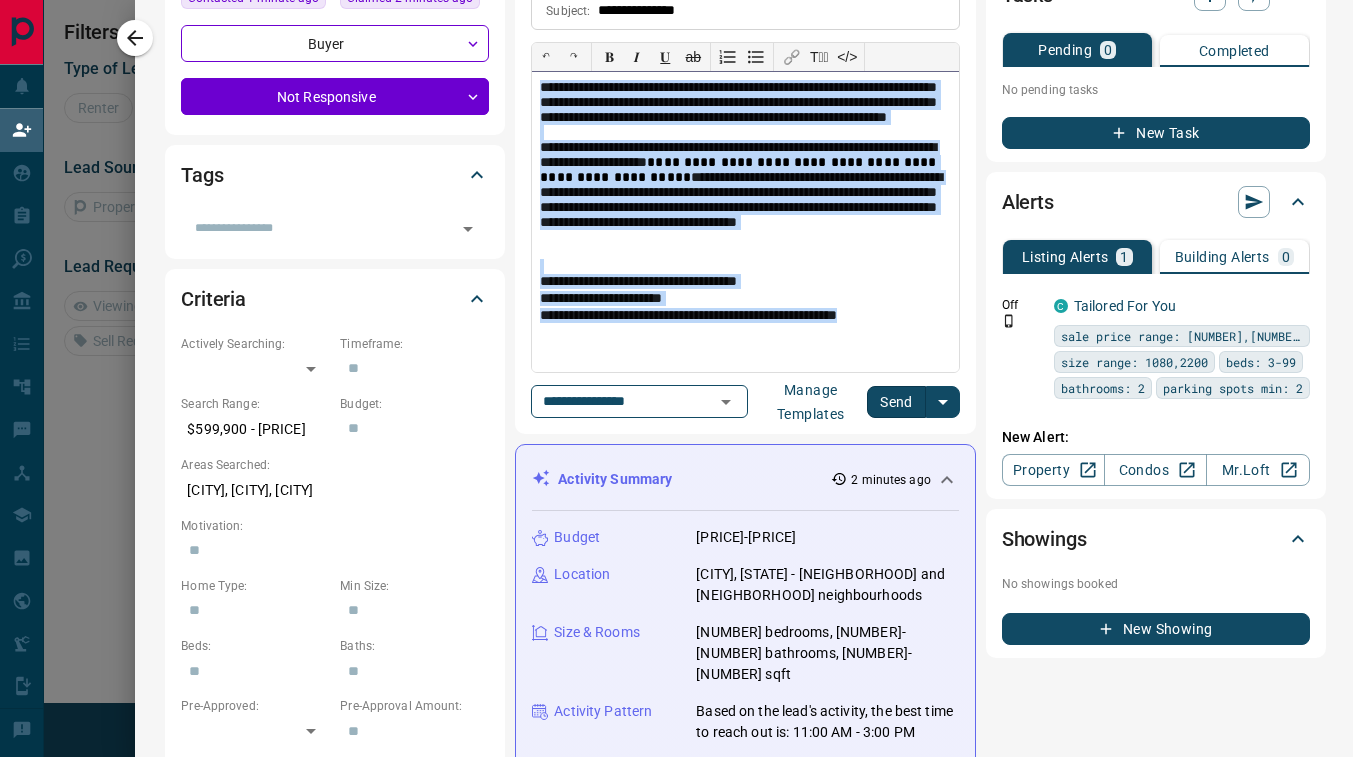 click on "**********" at bounding box center [745, 179] 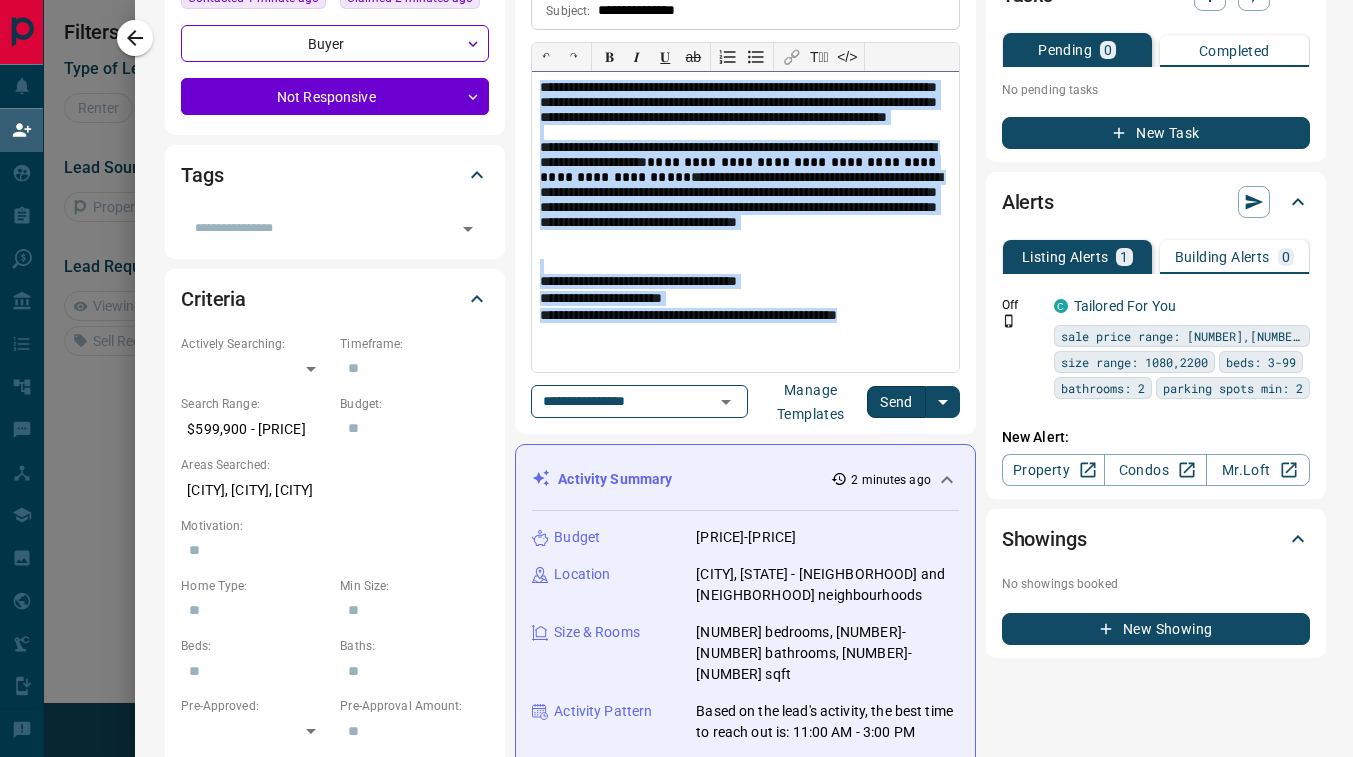 copy on "**********" 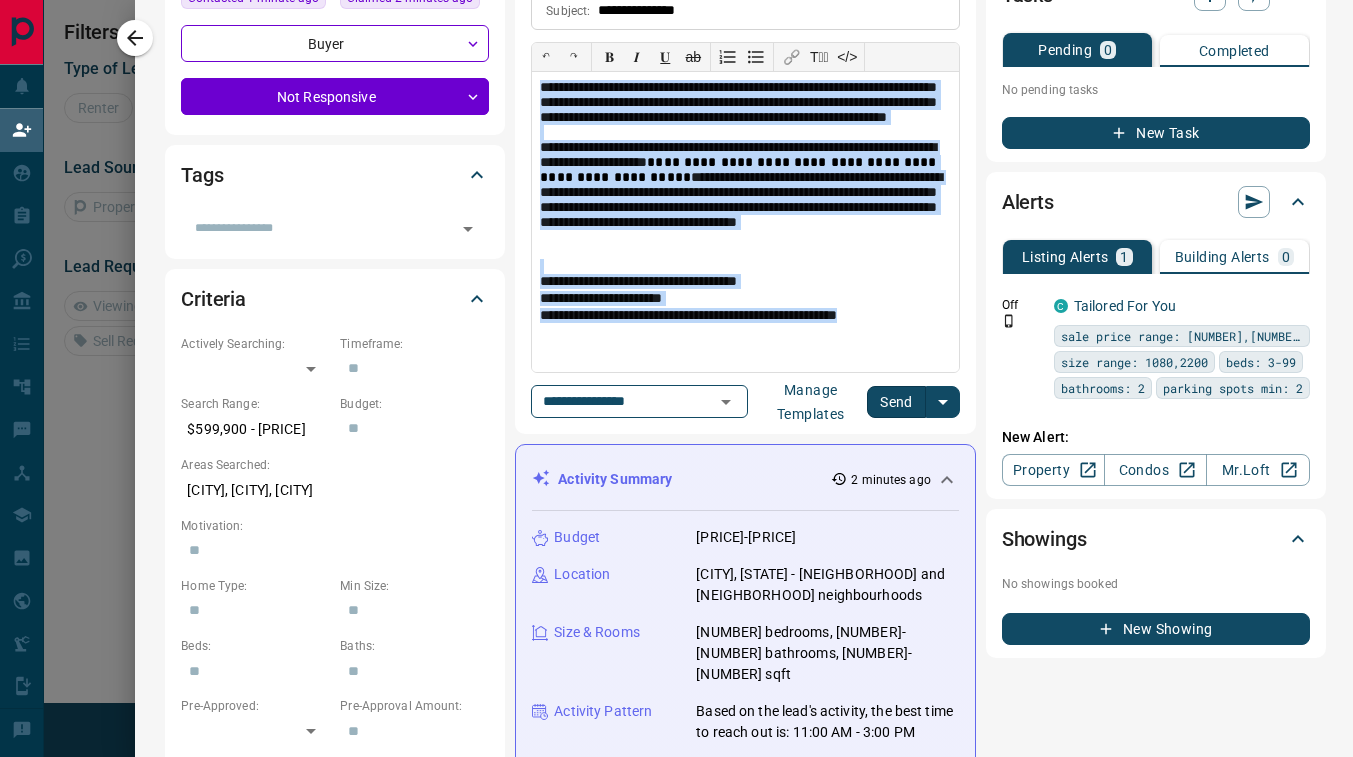 click on "Send" at bounding box center (896, 402) 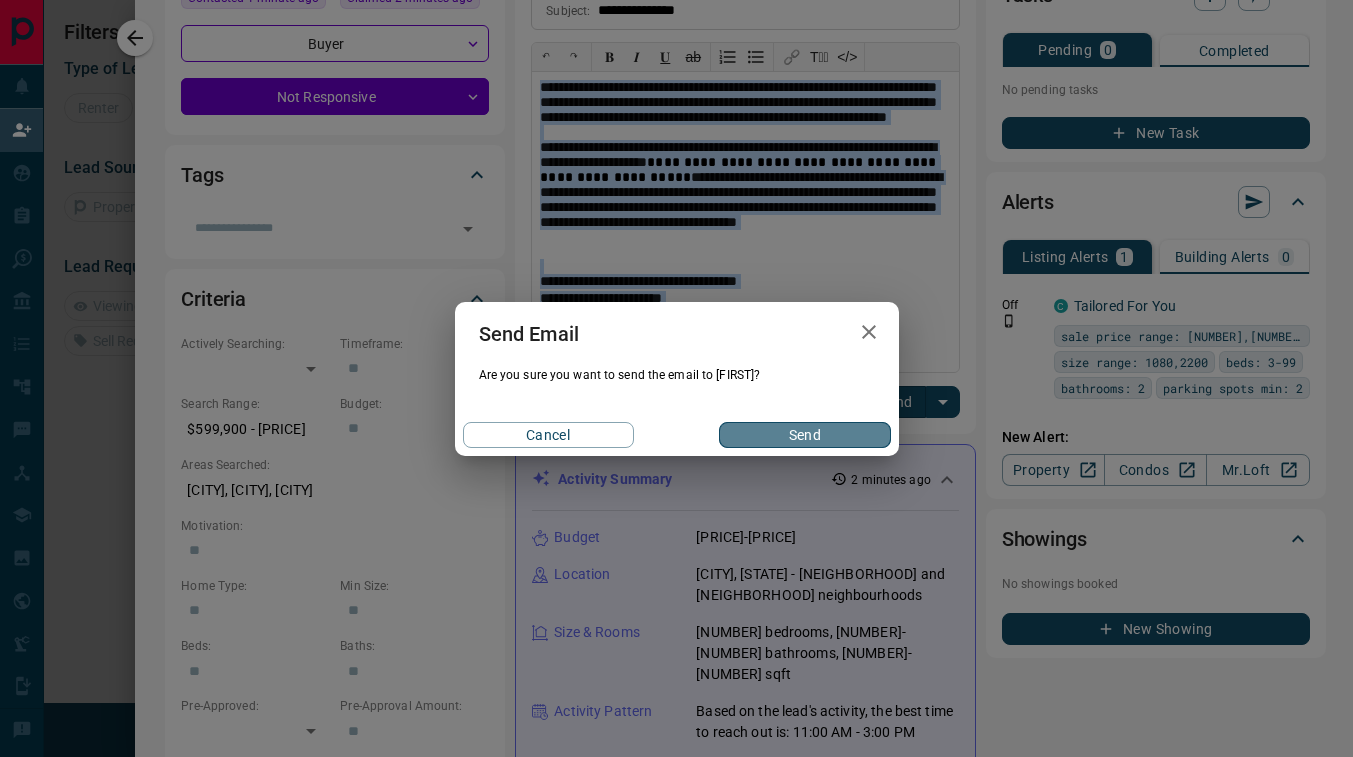 click on "Send" at bounding box center (804, 435) 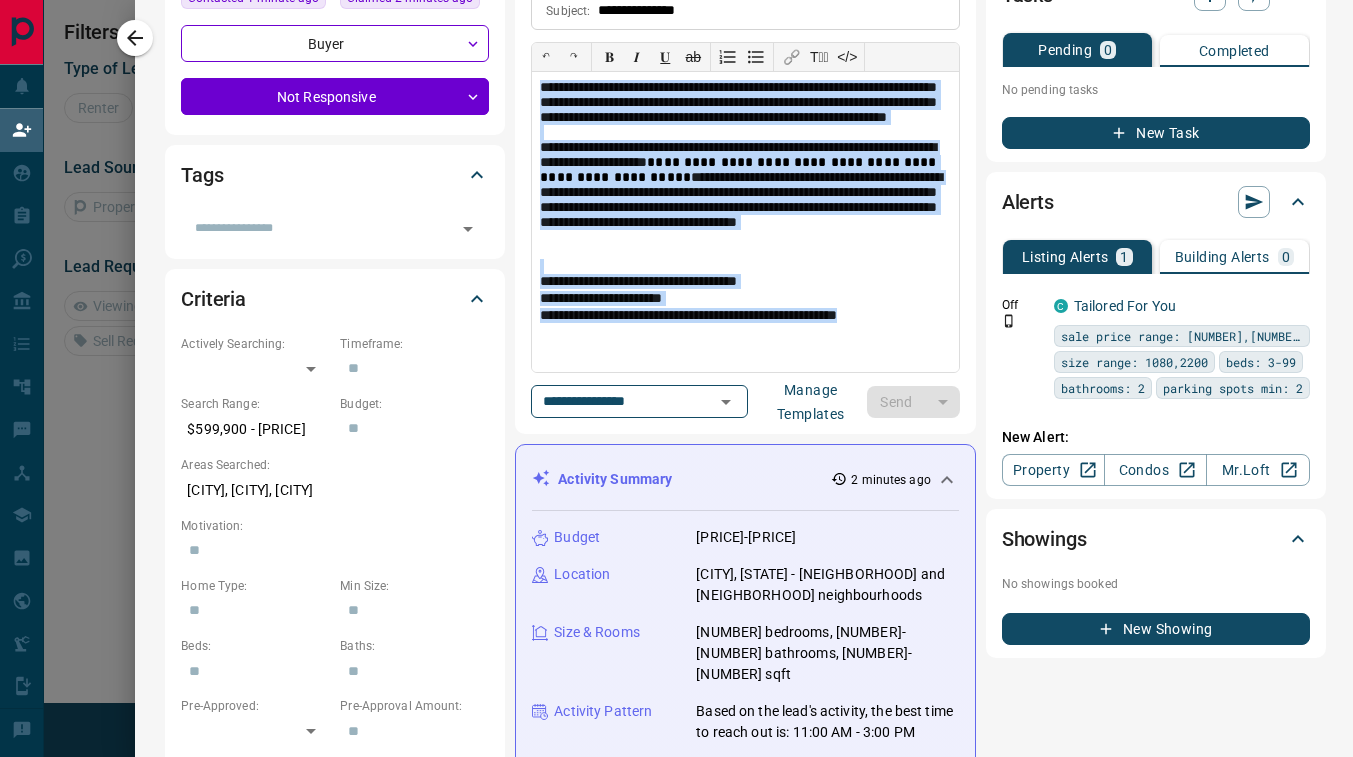 type 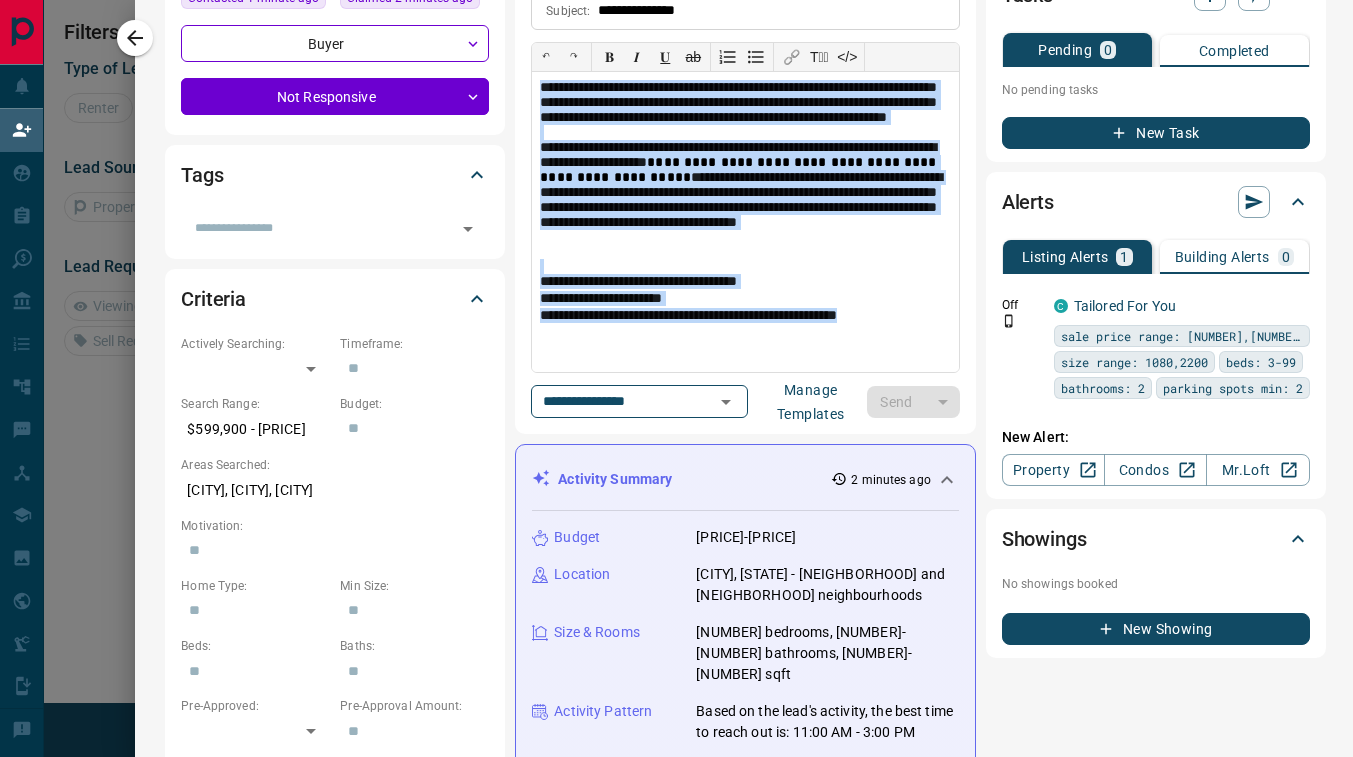 type 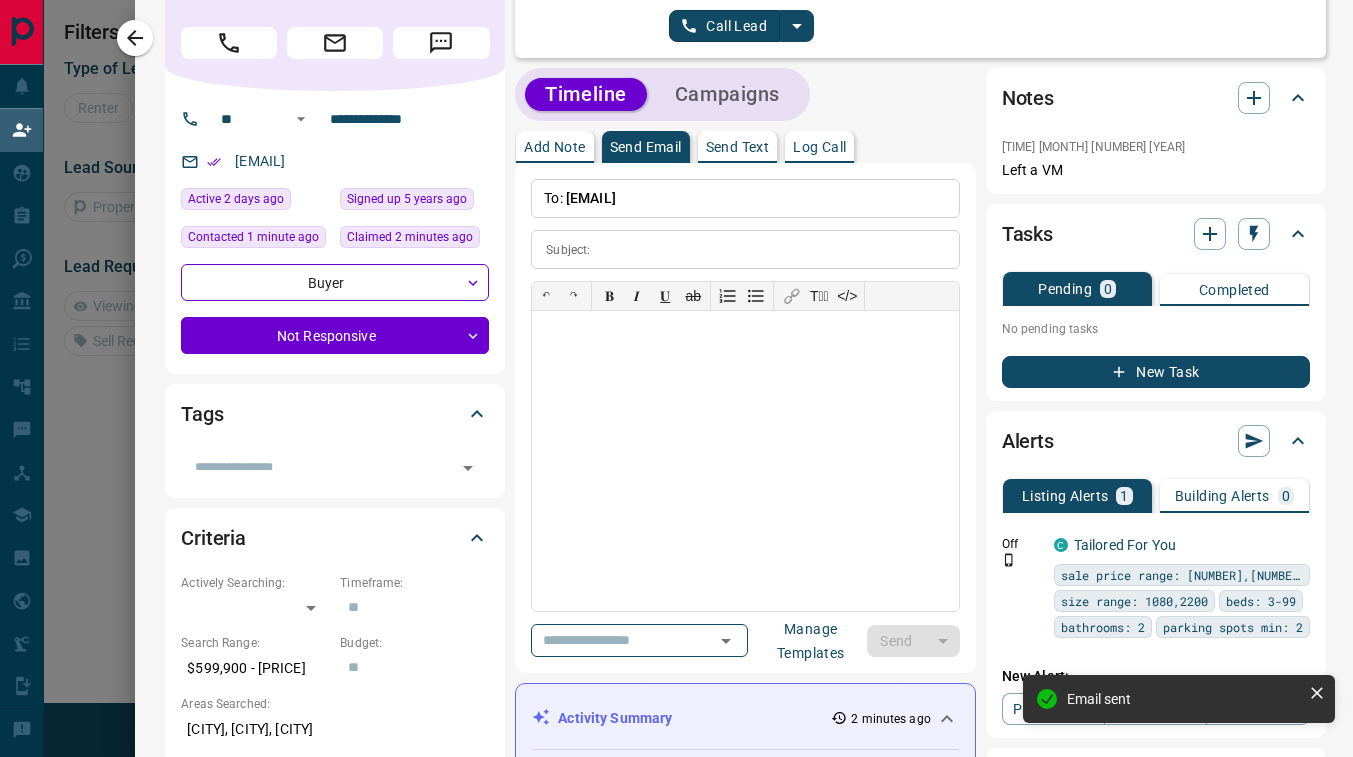 scroll, scrollTop: 0, scrollLeft: 0, axis: both 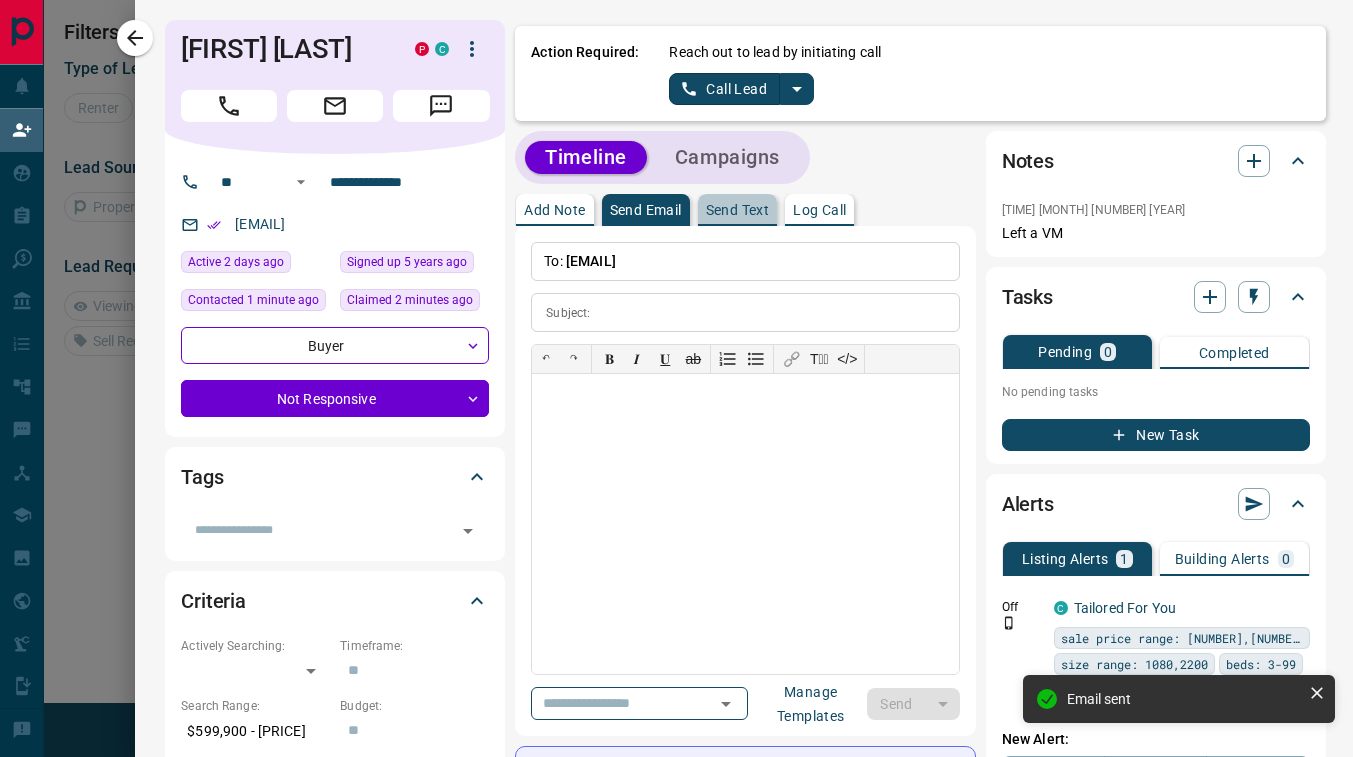click on "Send Text" at bounding box center (738, 210) 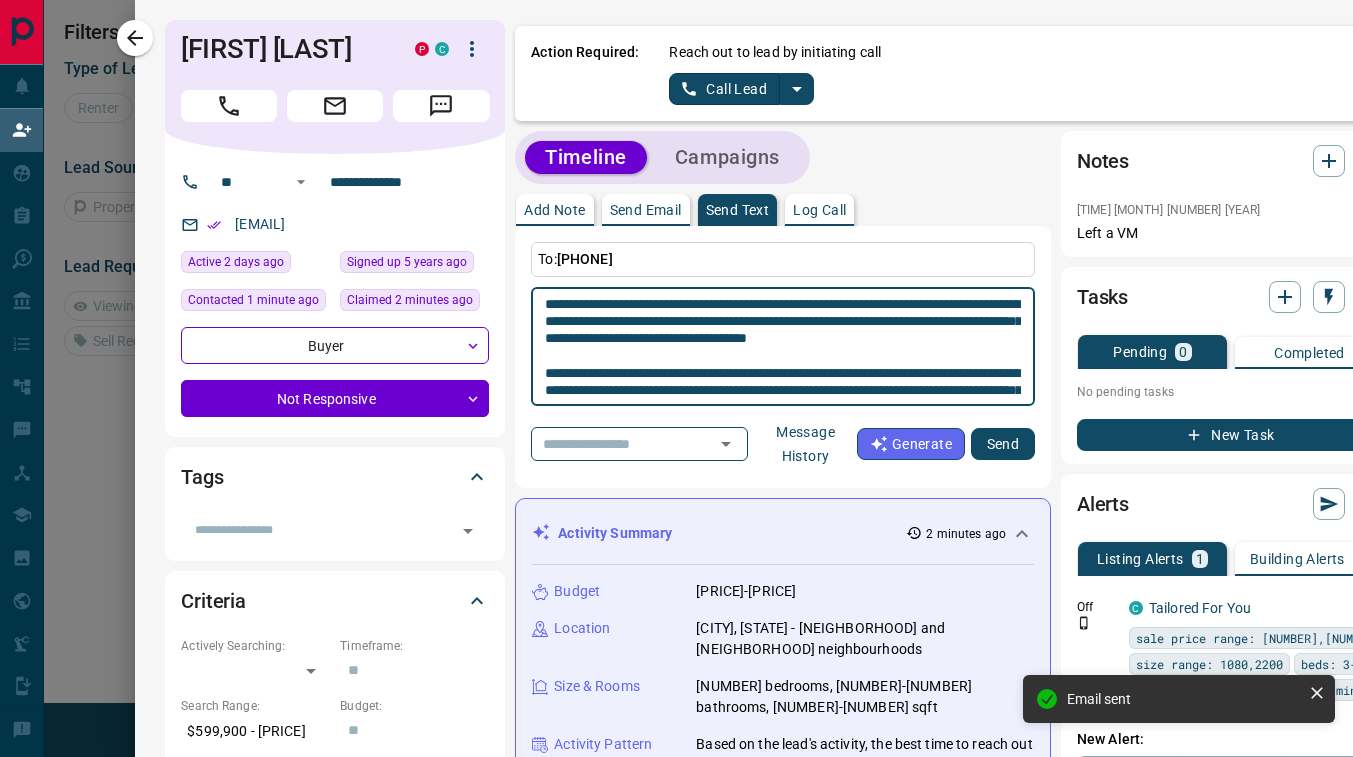 scroll, scrollTop: 156, scrollLeft: 0, axis: vertical 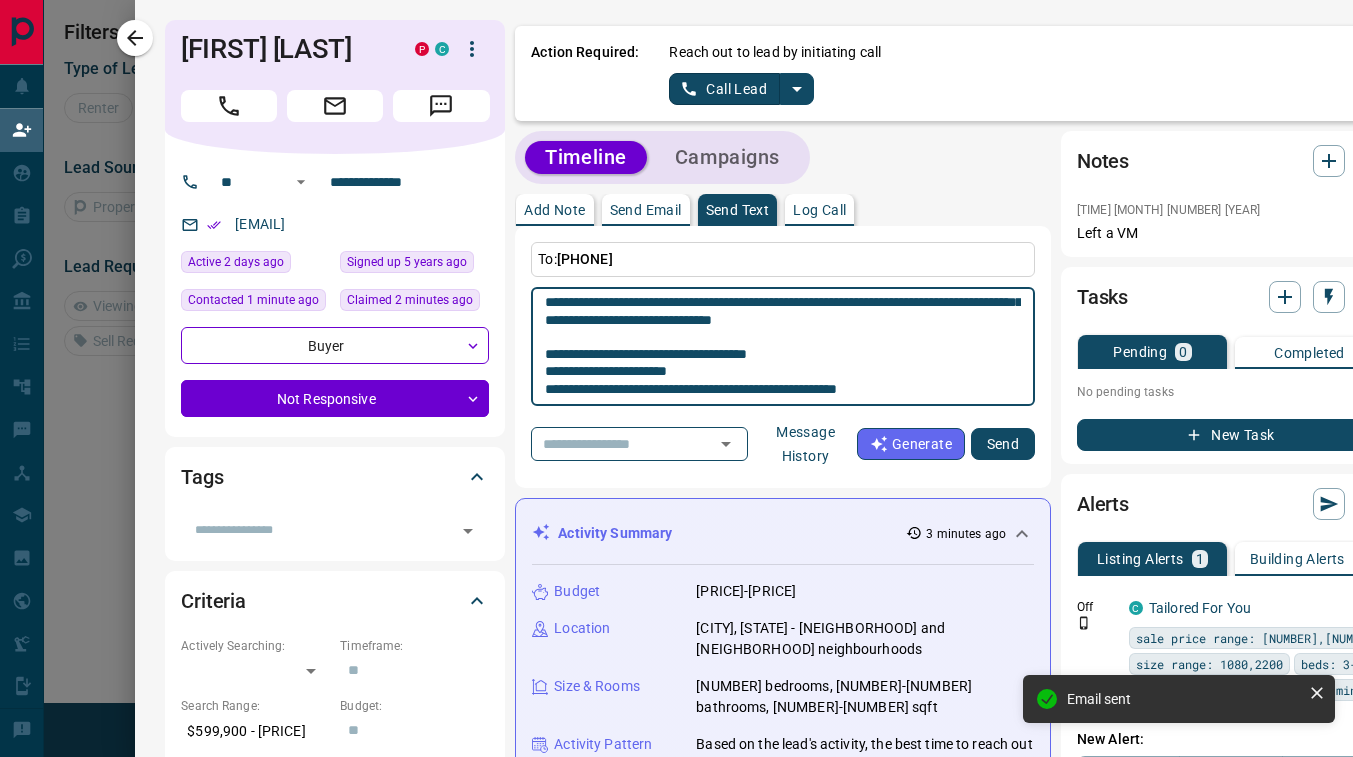 type on "**********" 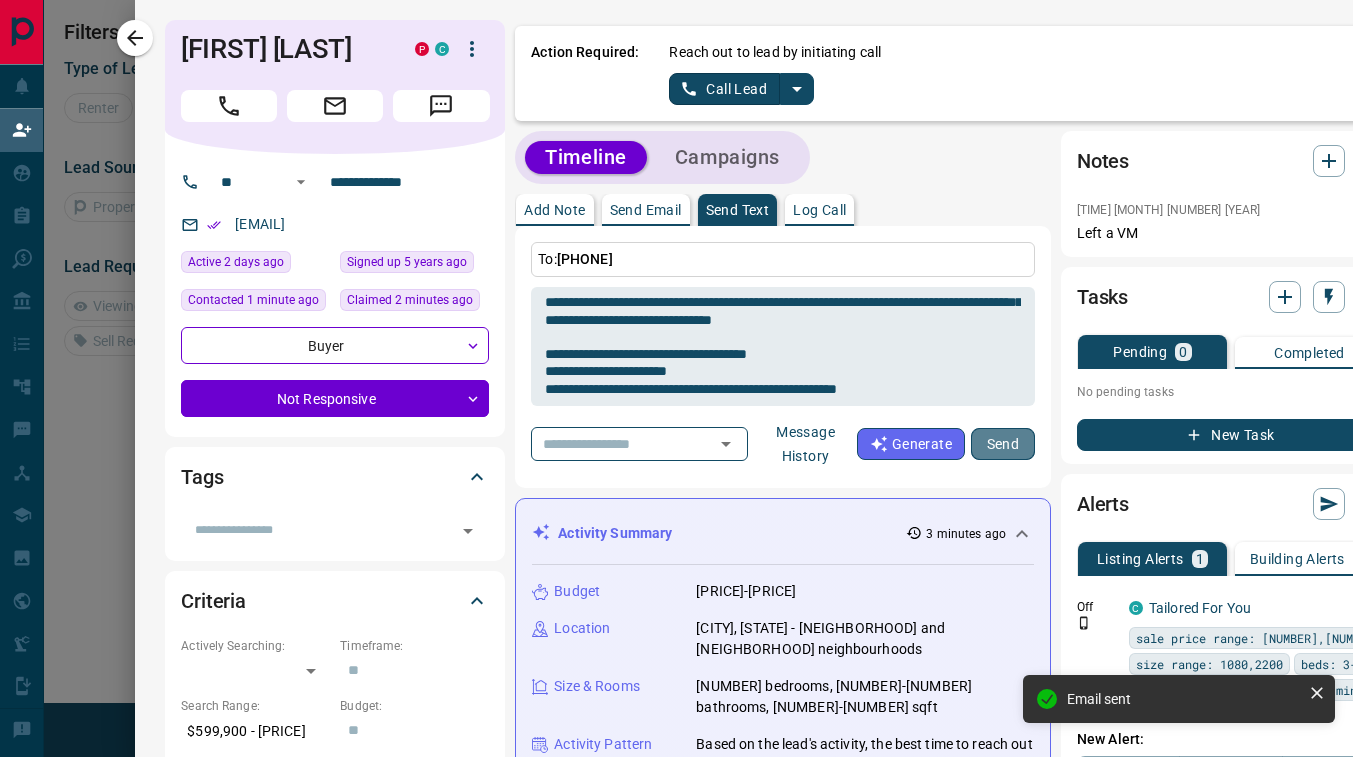 click on "Send" at bounding box center (1003, 444) 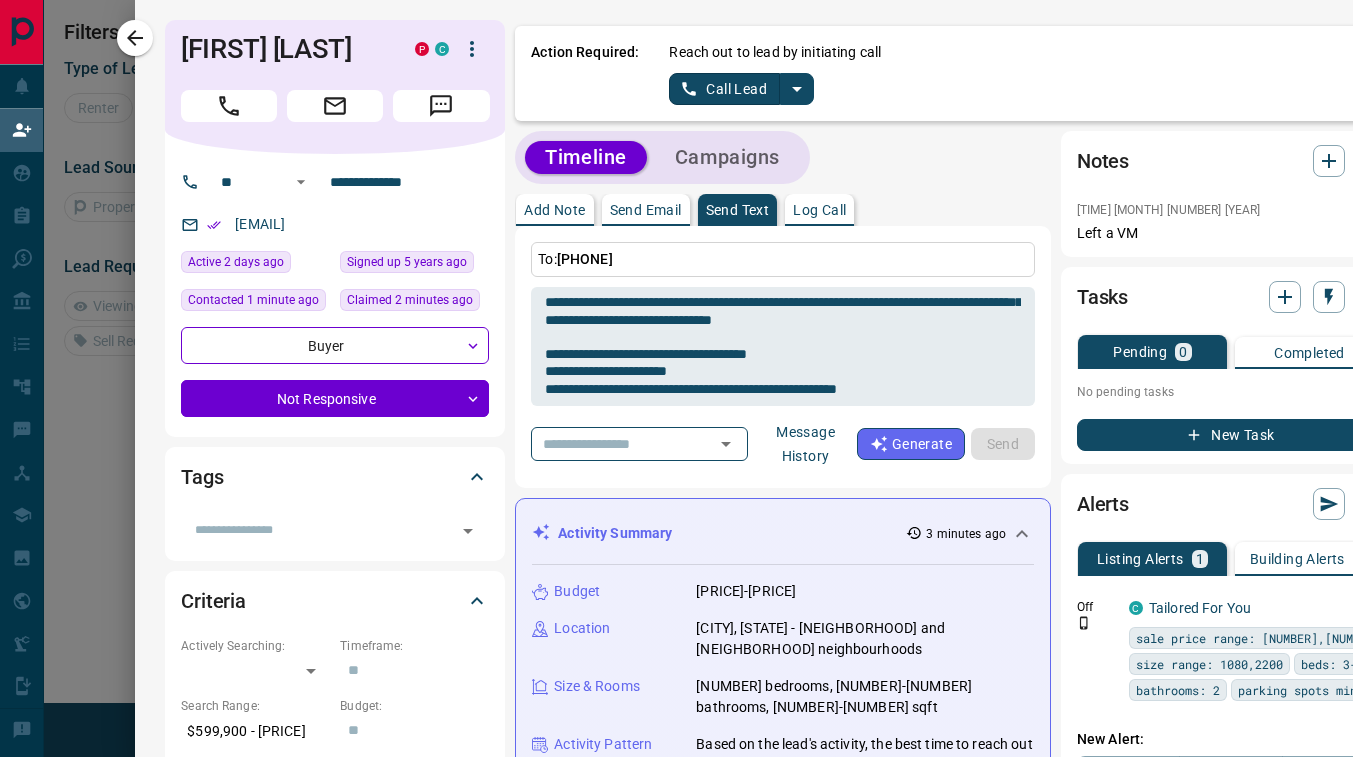 type 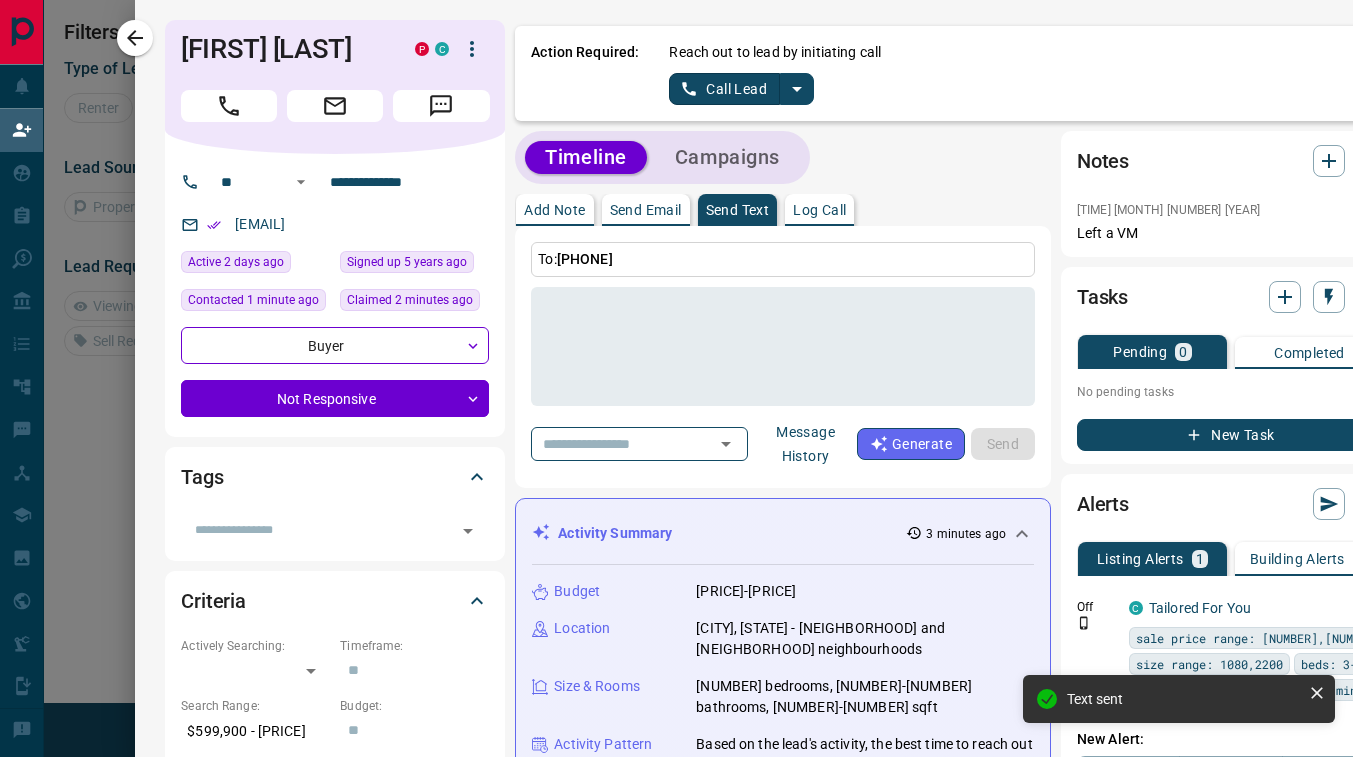 scroll, scrollTop: 0, scrollLeft: 0, axis: both 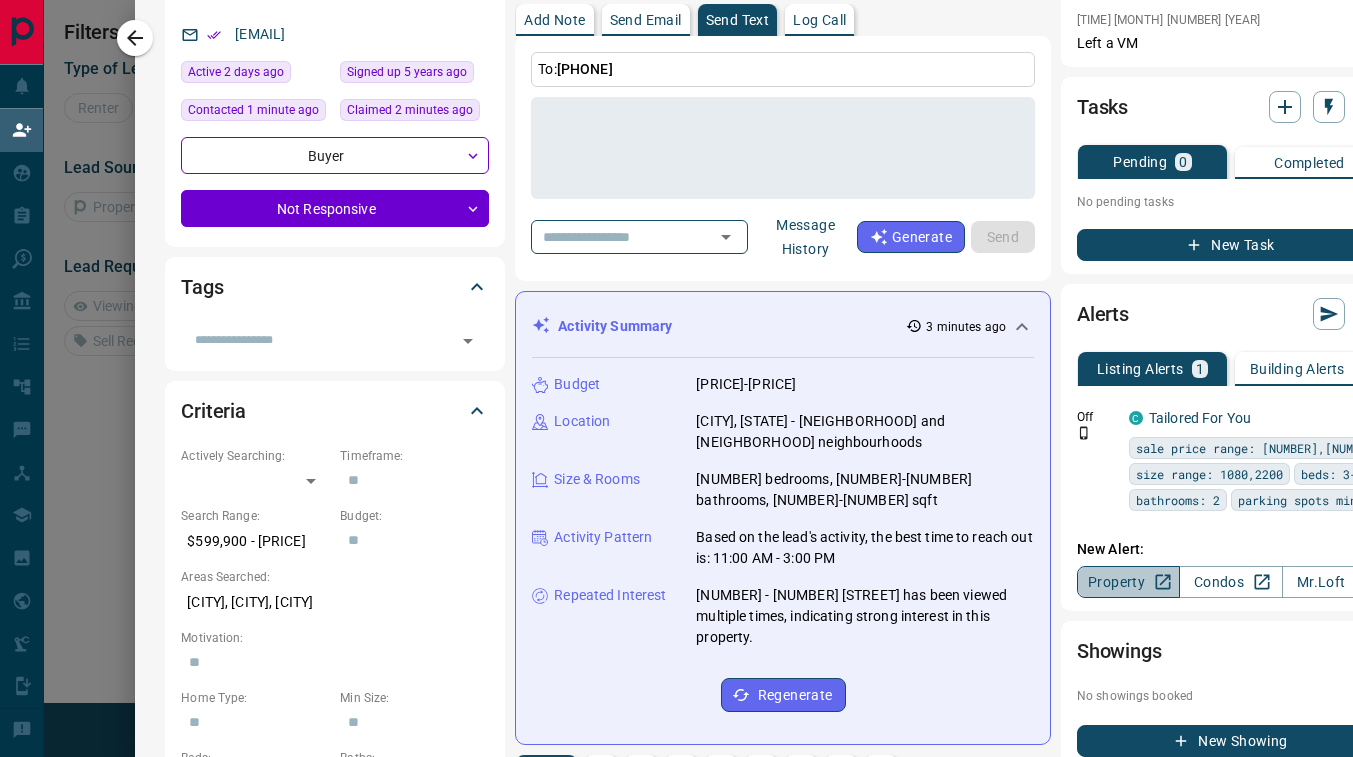 click on "Property" at bounding box center (1128, 582) 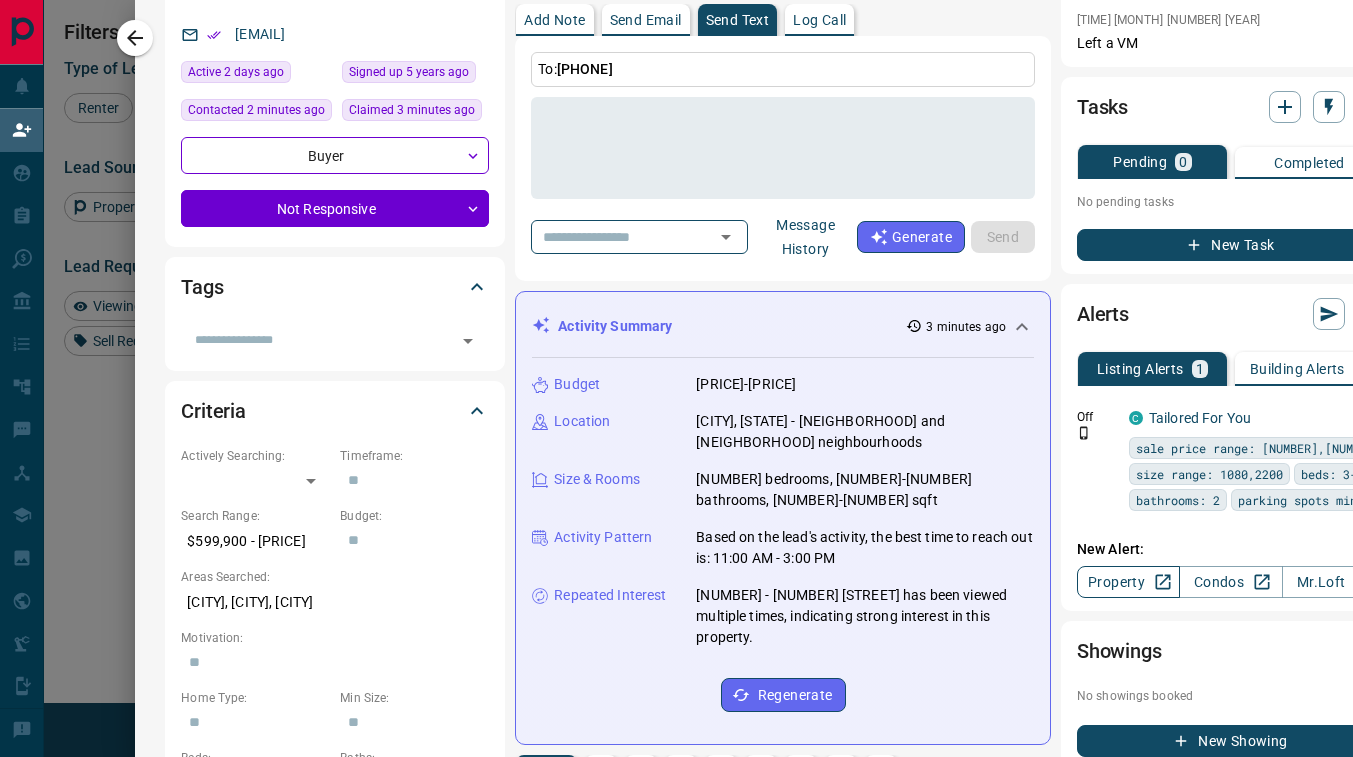 scroll, scrollTop: 16, scrollLeft: 16, axis: both 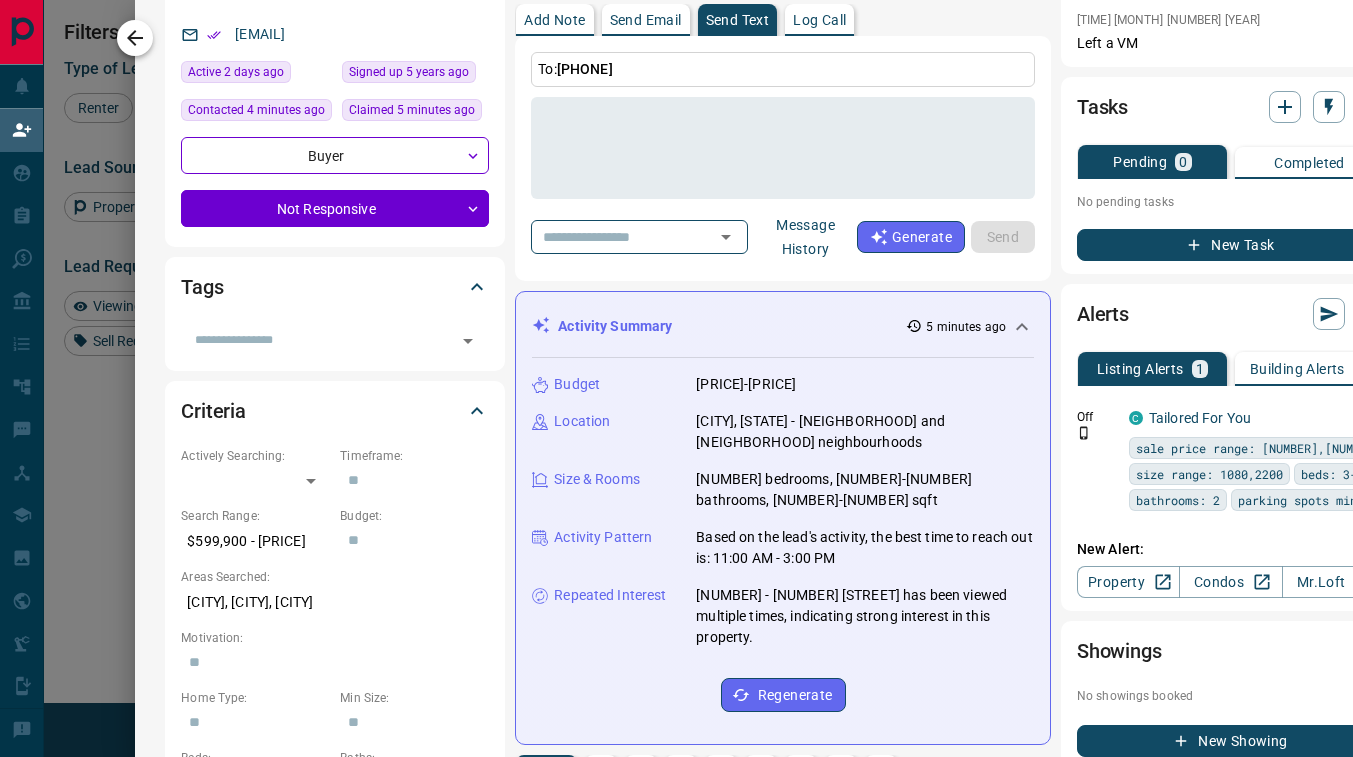 click 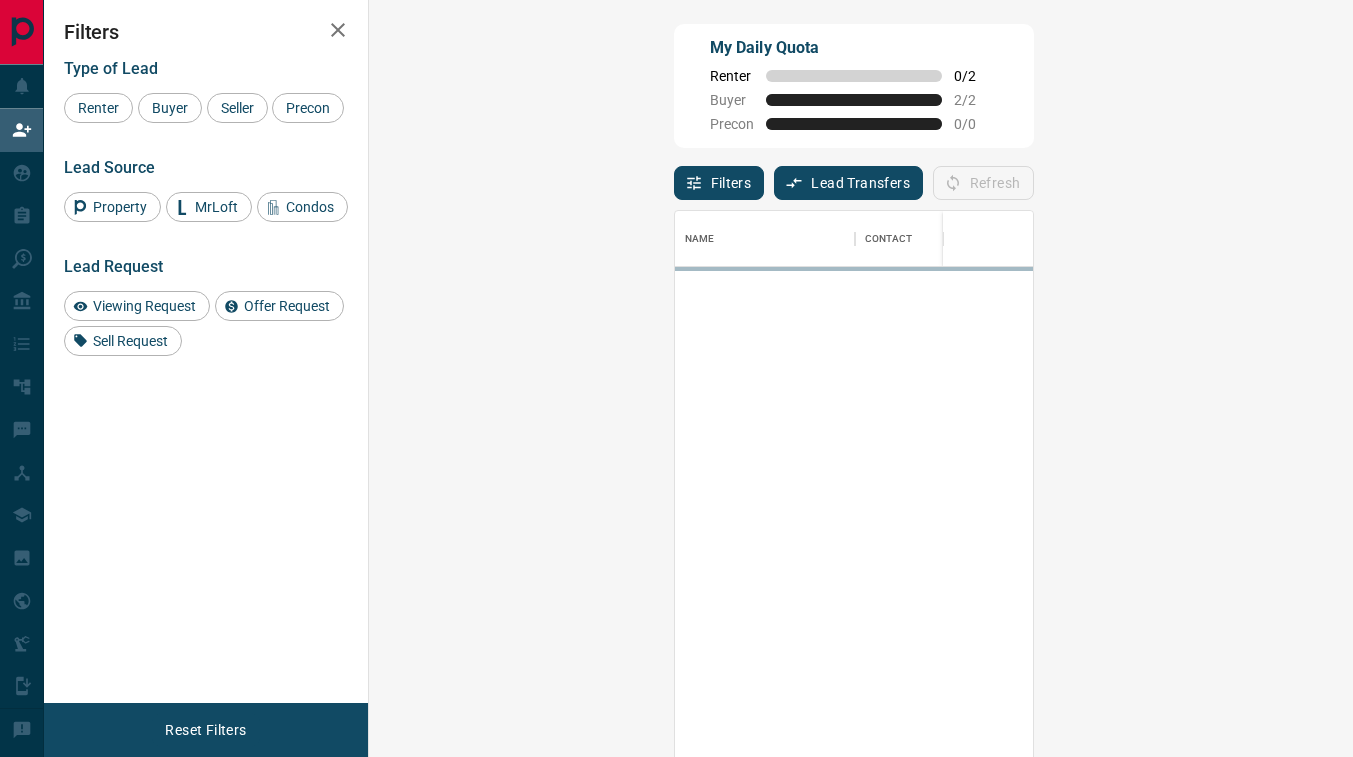 scroll, scrollTop: 16, scrollLeft: 16, axis: both 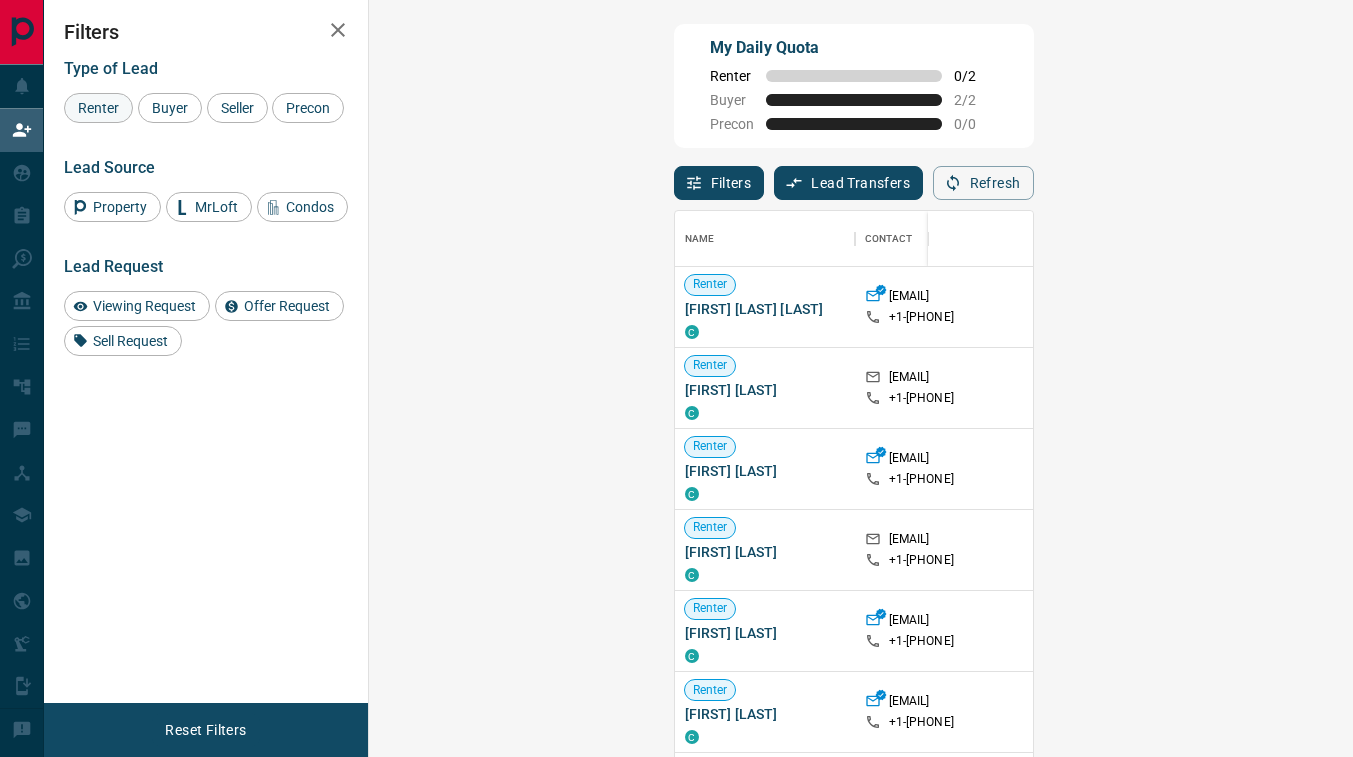 click on "Renter" at bounding box center (98, 108) 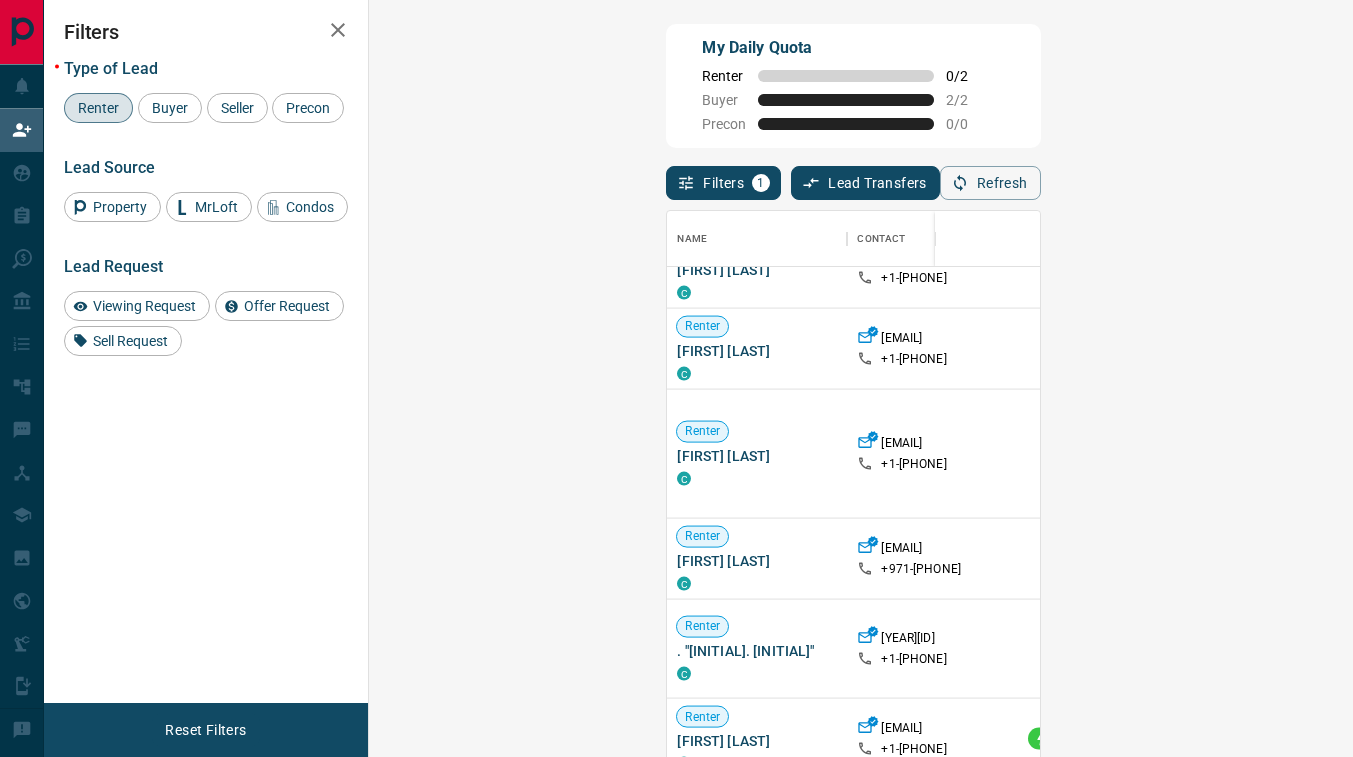 scroll, scrollTop: 3200, scrollLeft: 0, axis: vertical 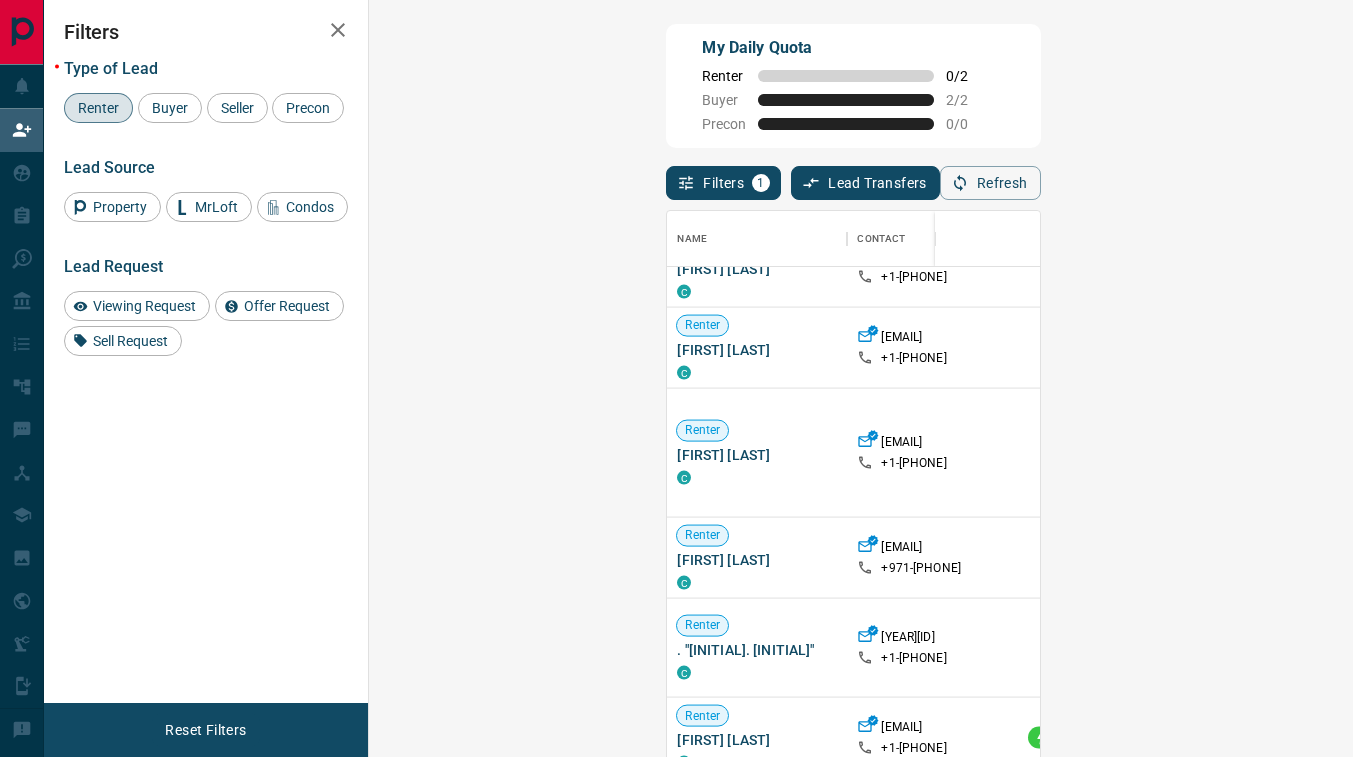 click on "Claim" at bounding box center [1563, 558] 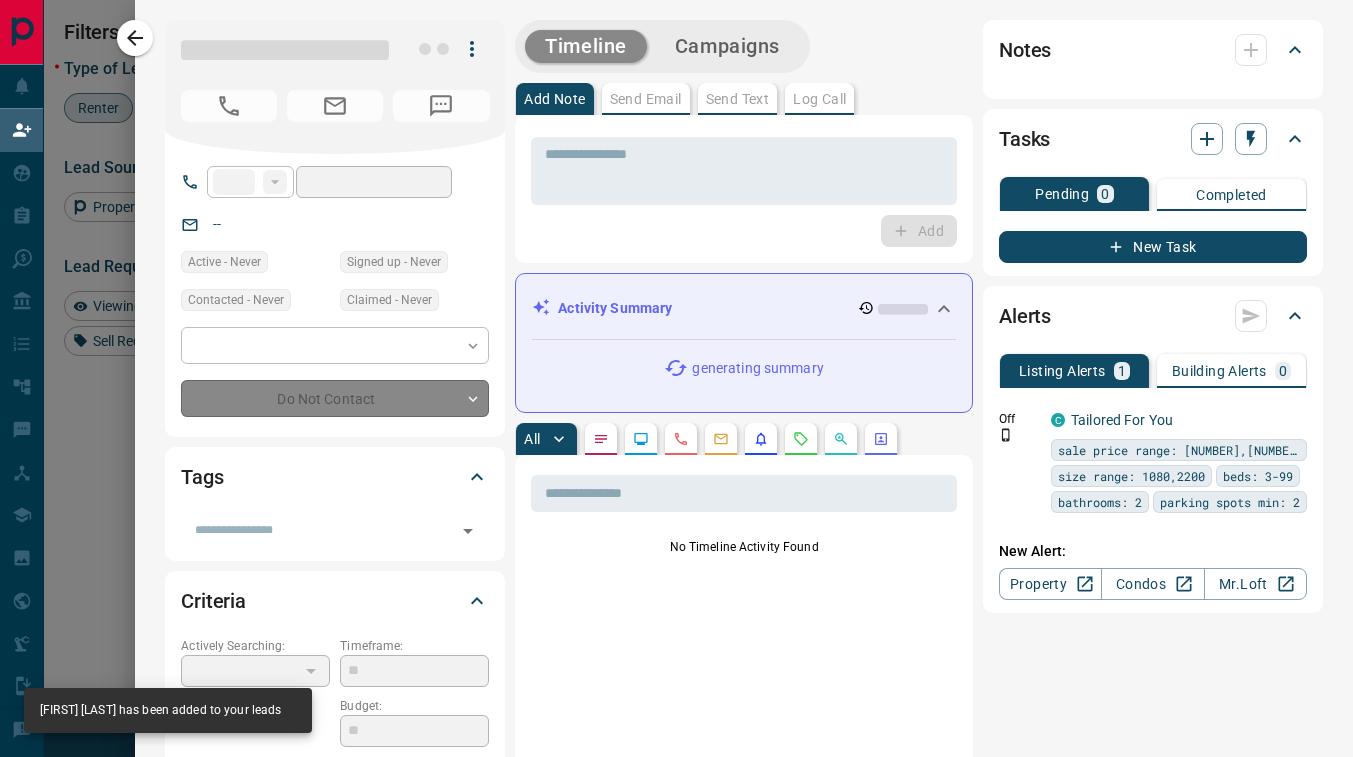type on "****" 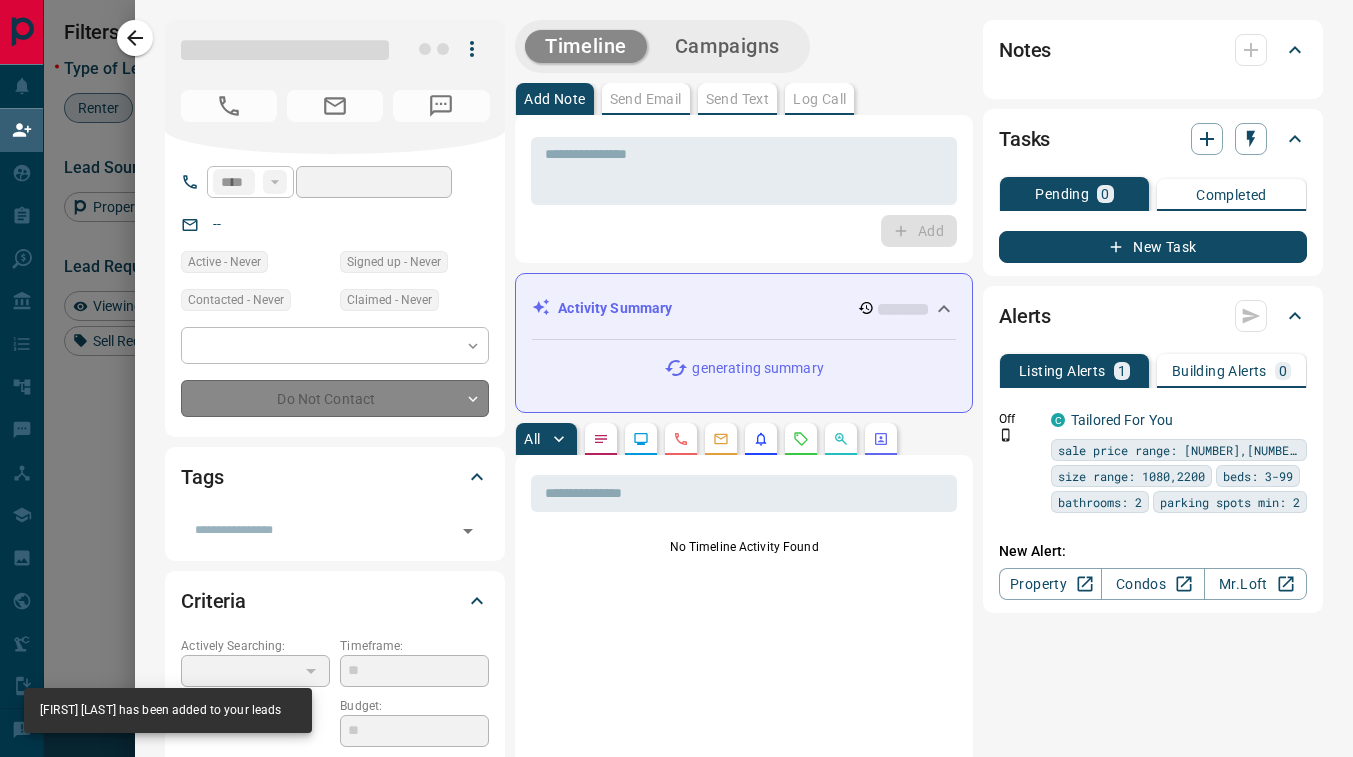 type on "**********" 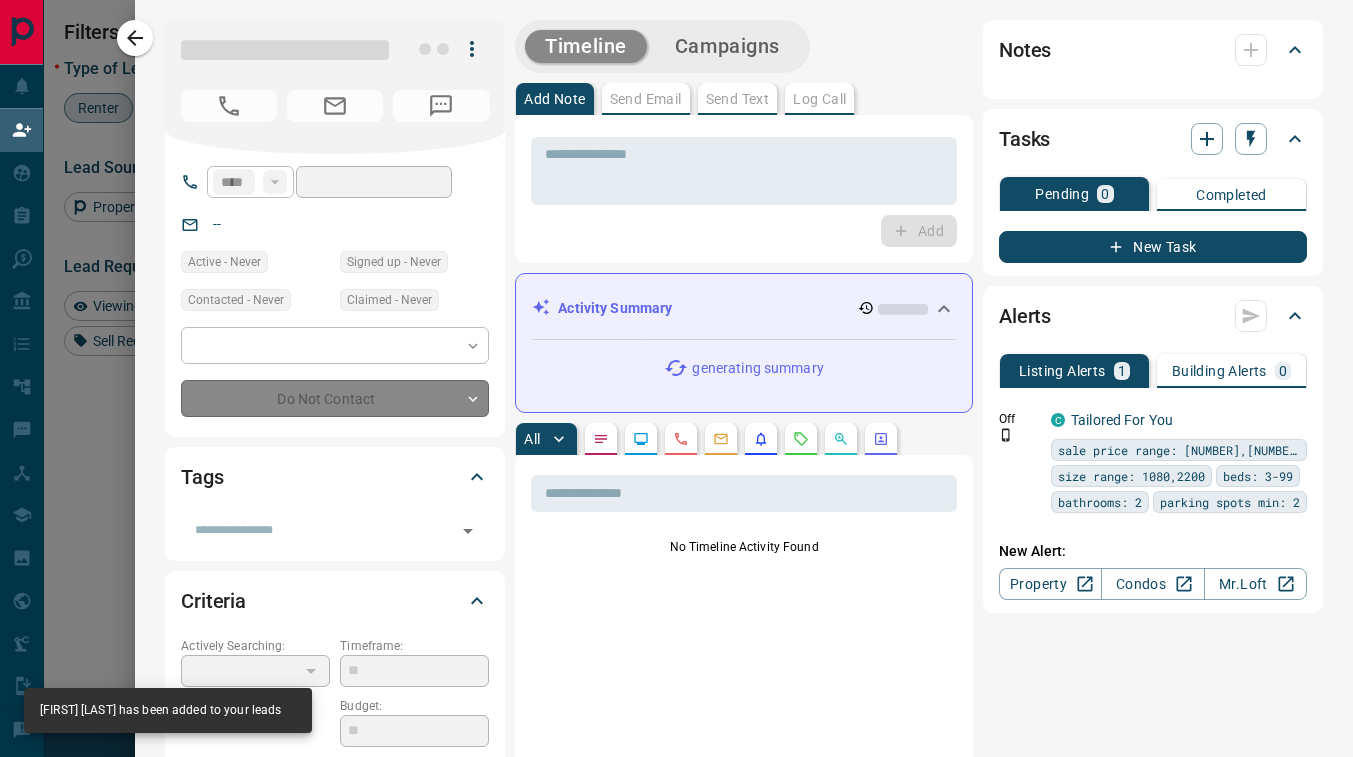 type on "**********" 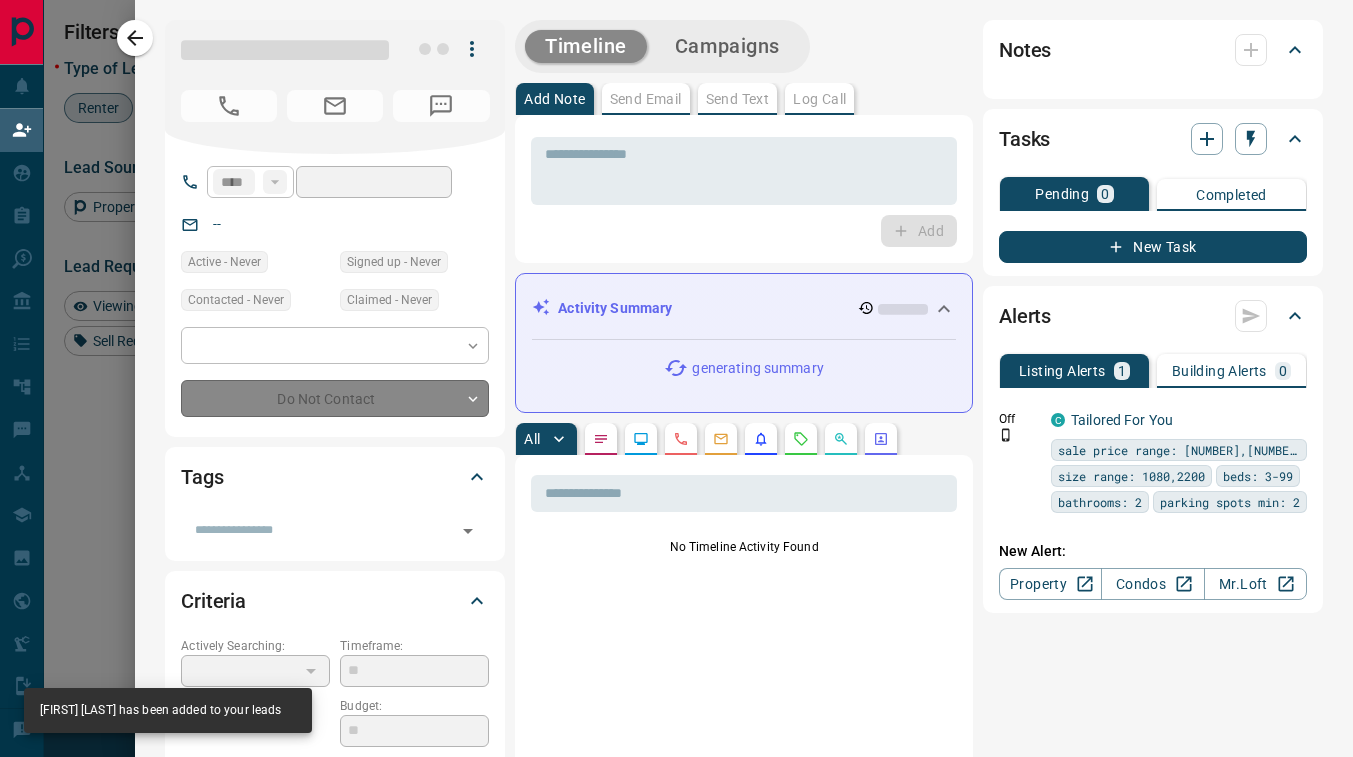 type on "**" 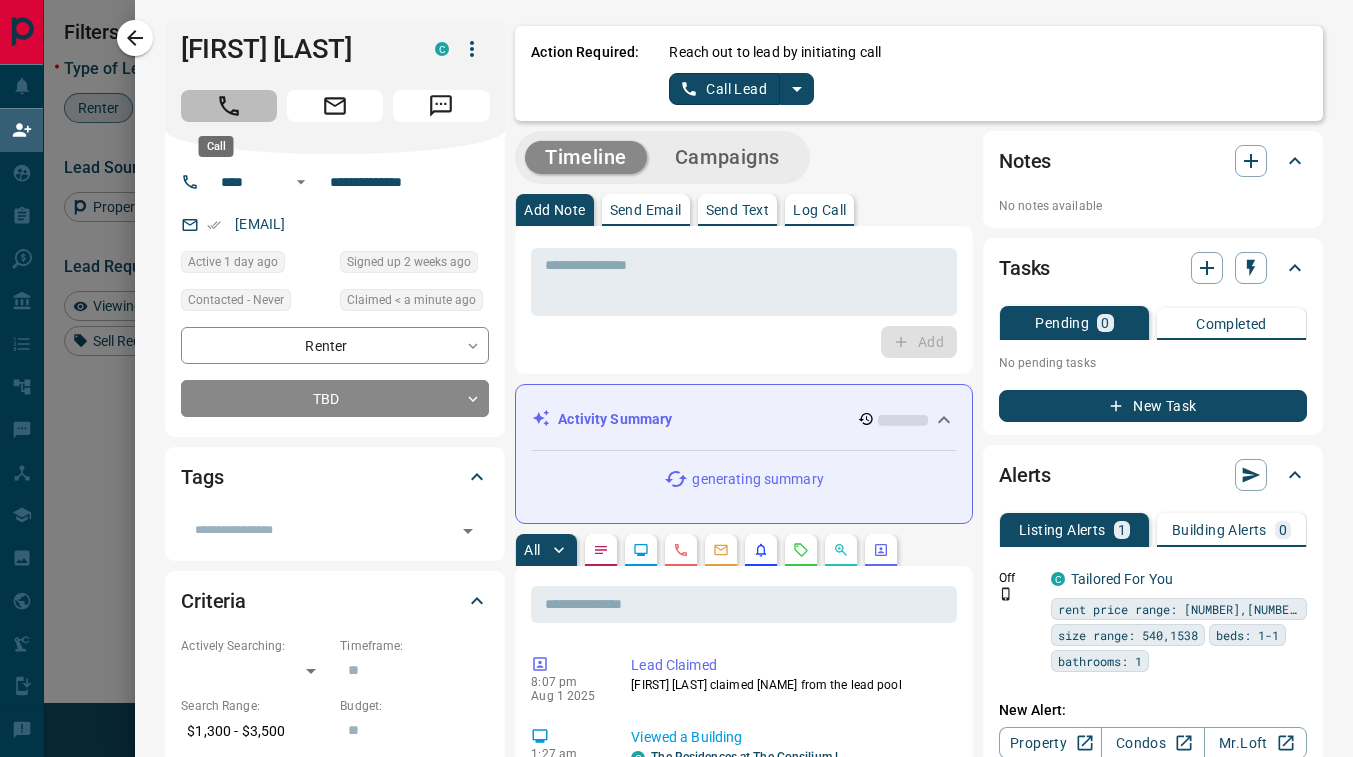 click 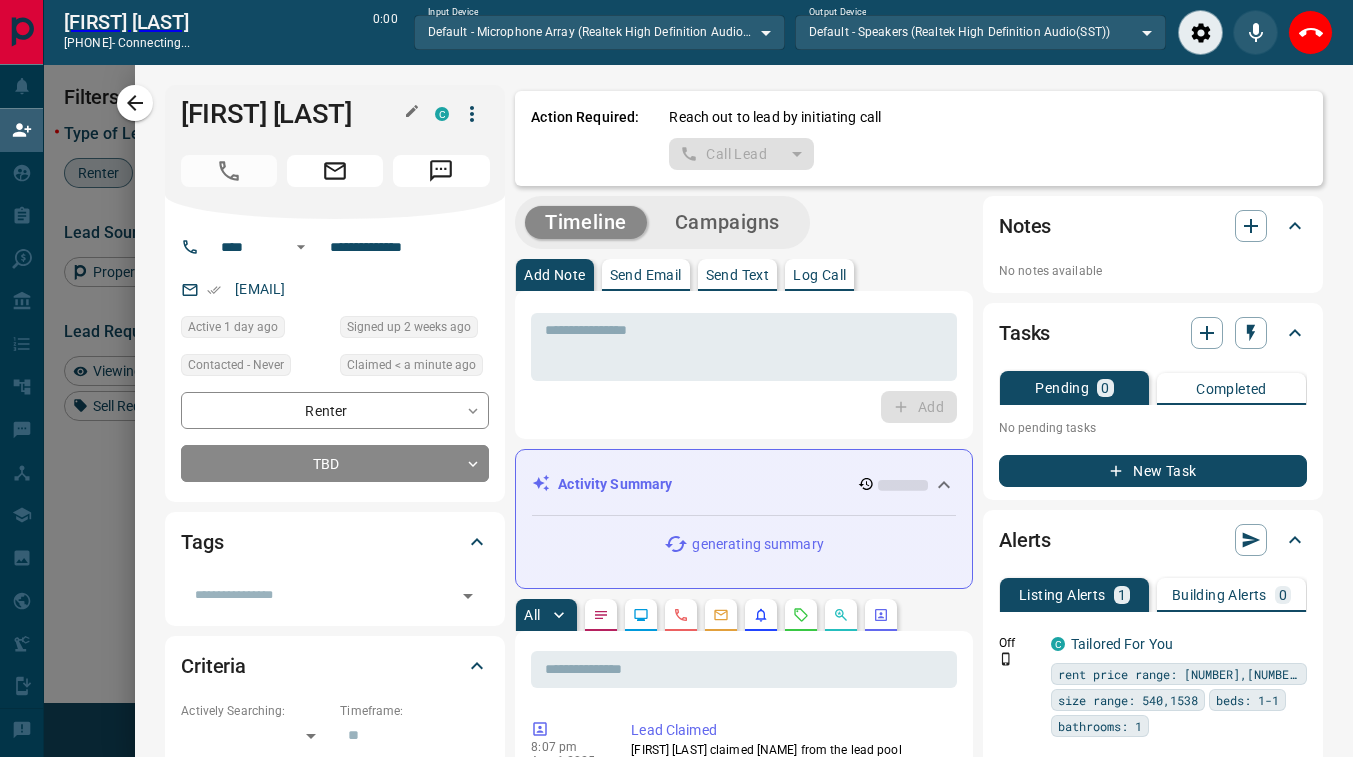 scroll, scrollTop: 508, scrollLeft: 926, axis: both 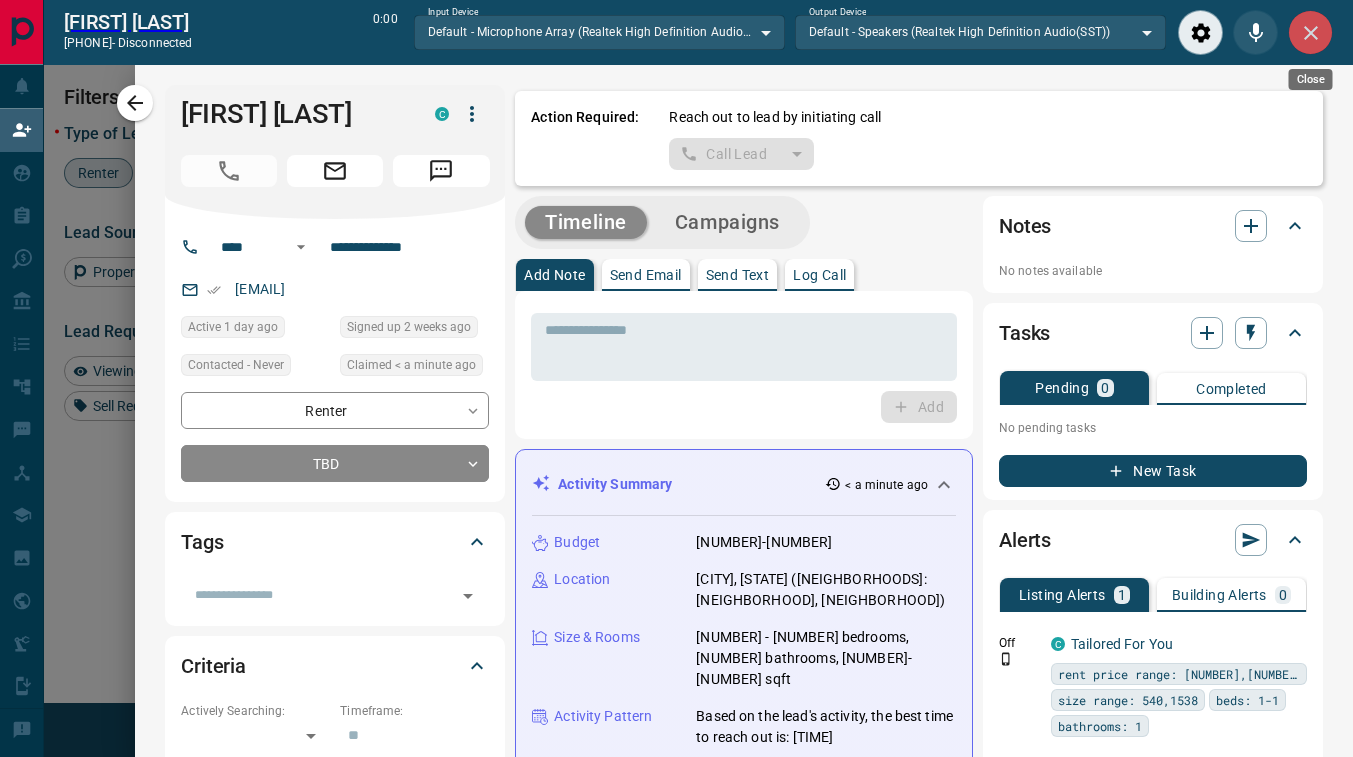 click 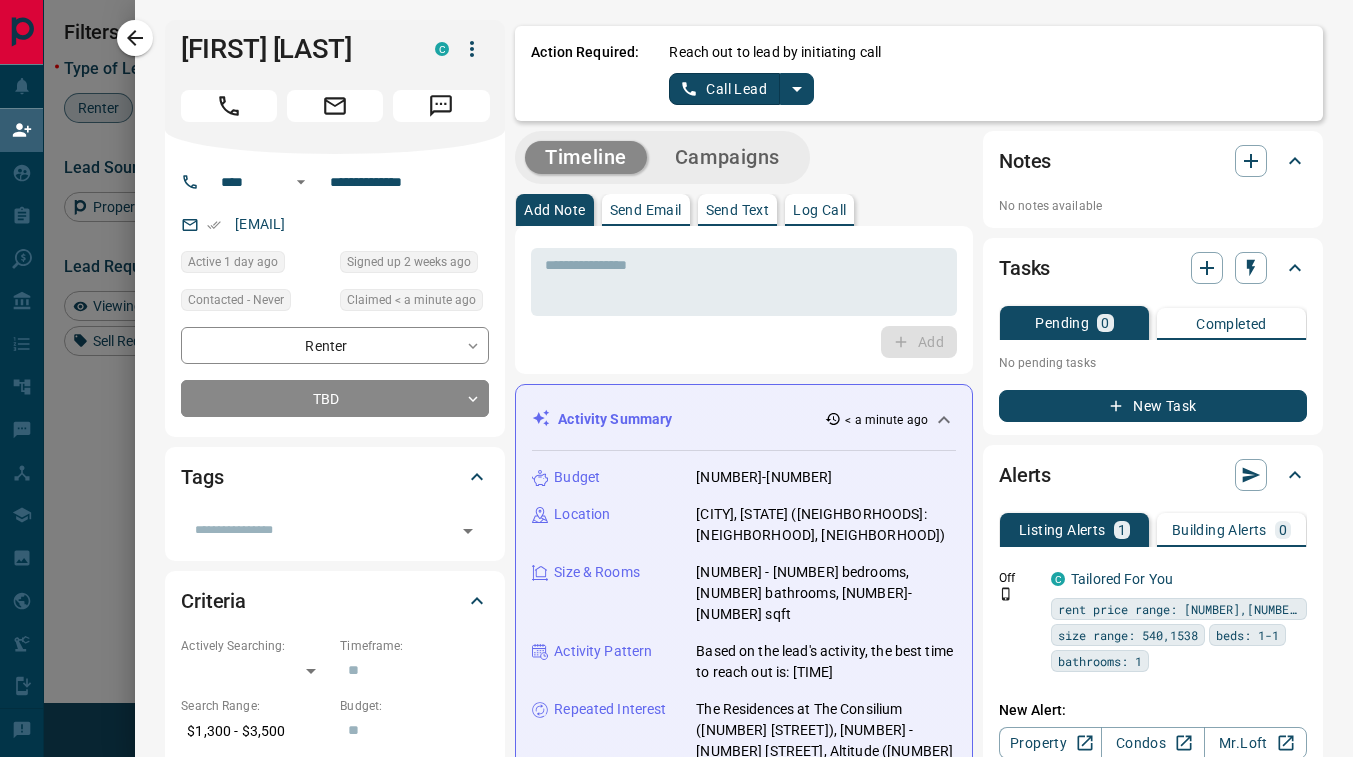 scroll, scrollTop: 16, scrollLeft: 16, axis: both 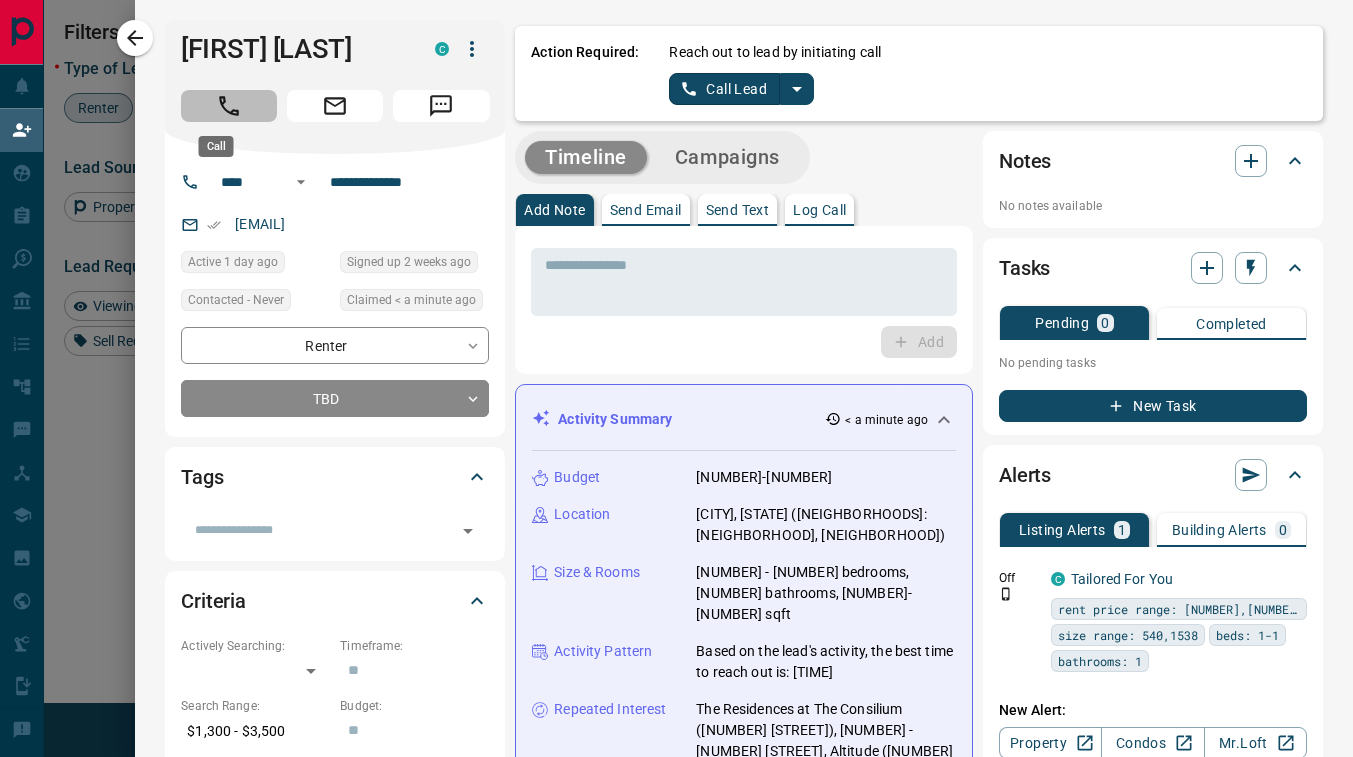 click 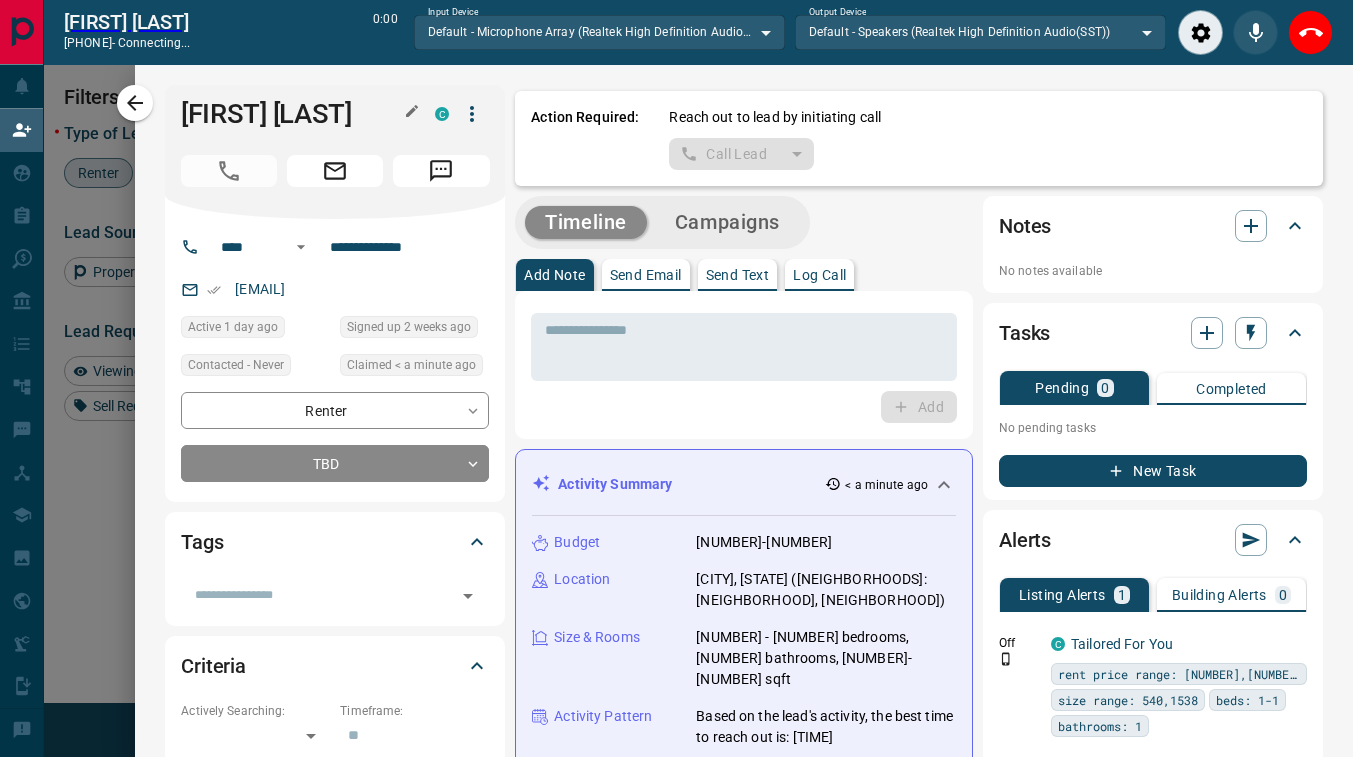 scroll, scrollTop: 508, scrollLeft: 926, axis: both 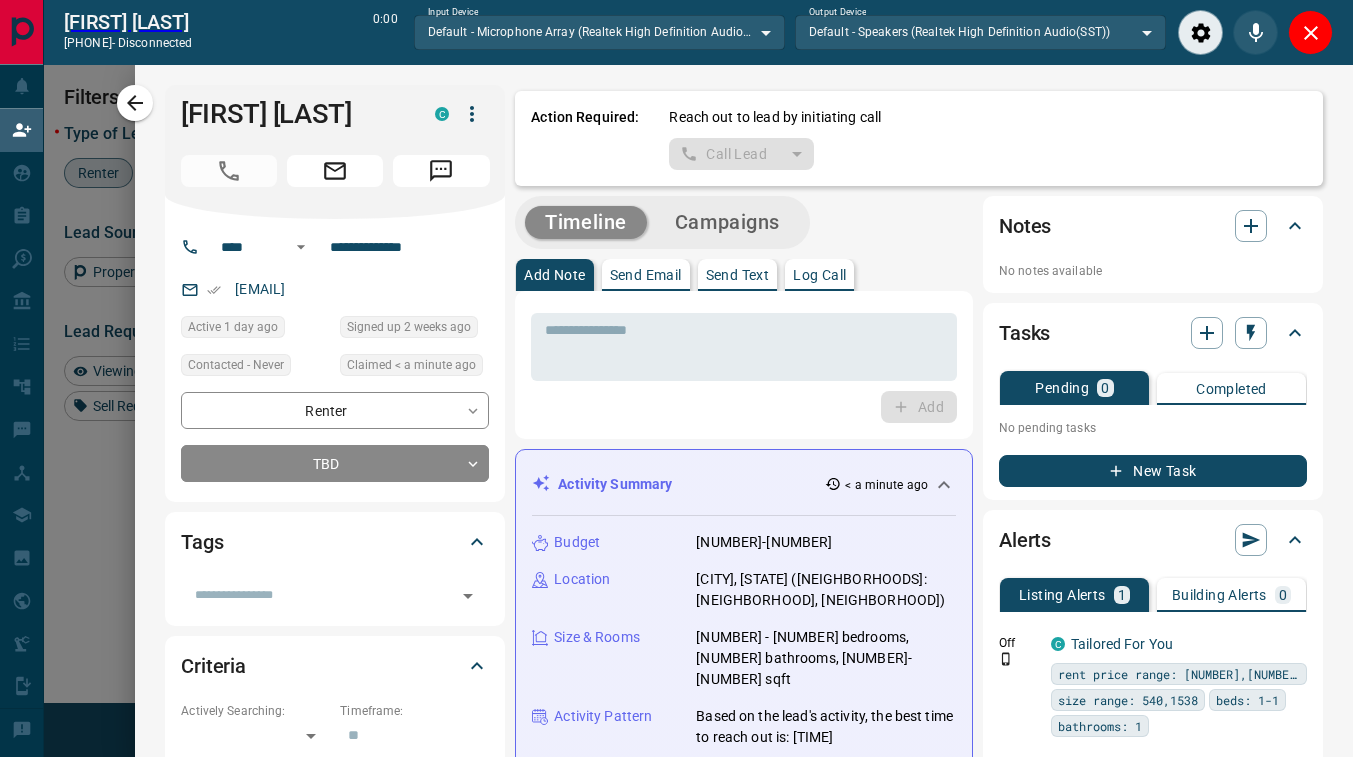 click on "Log Call" at bounding box center [819, 275] 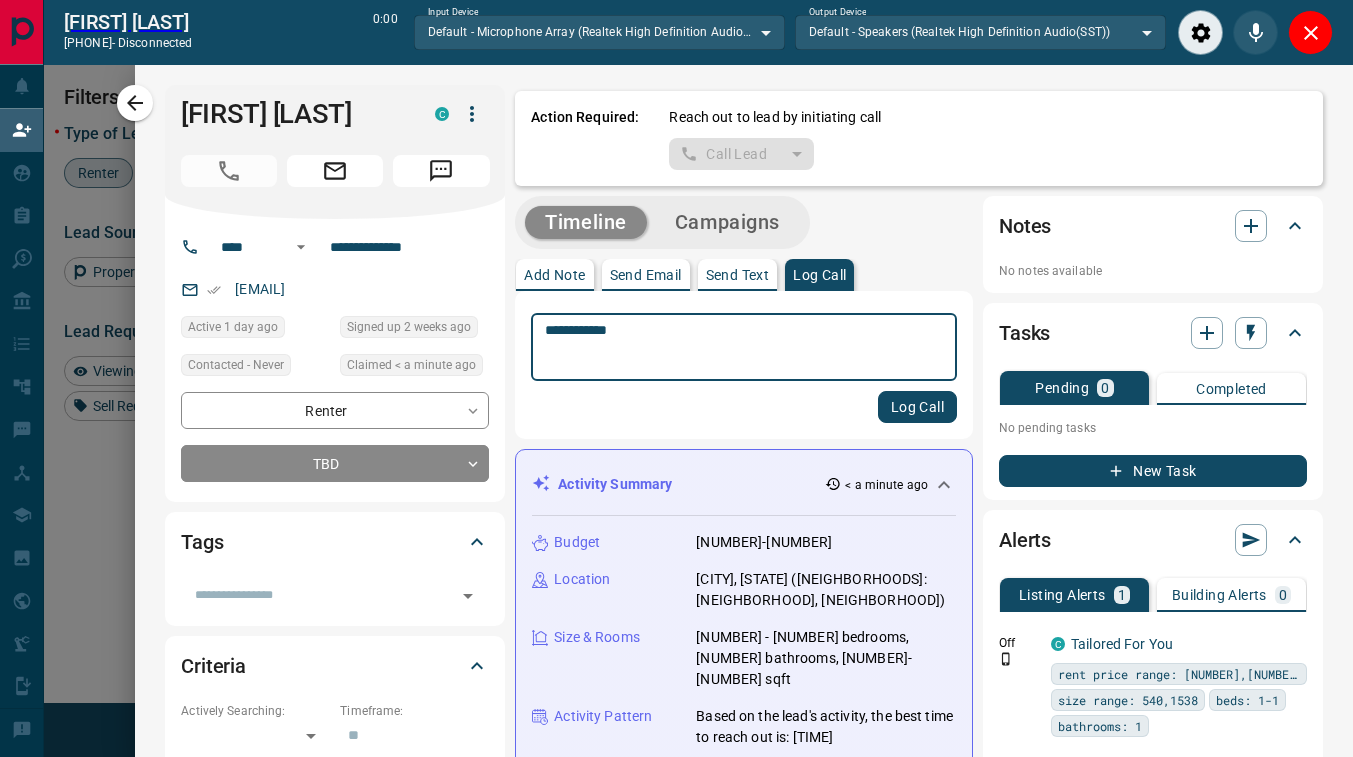 type on "**********" 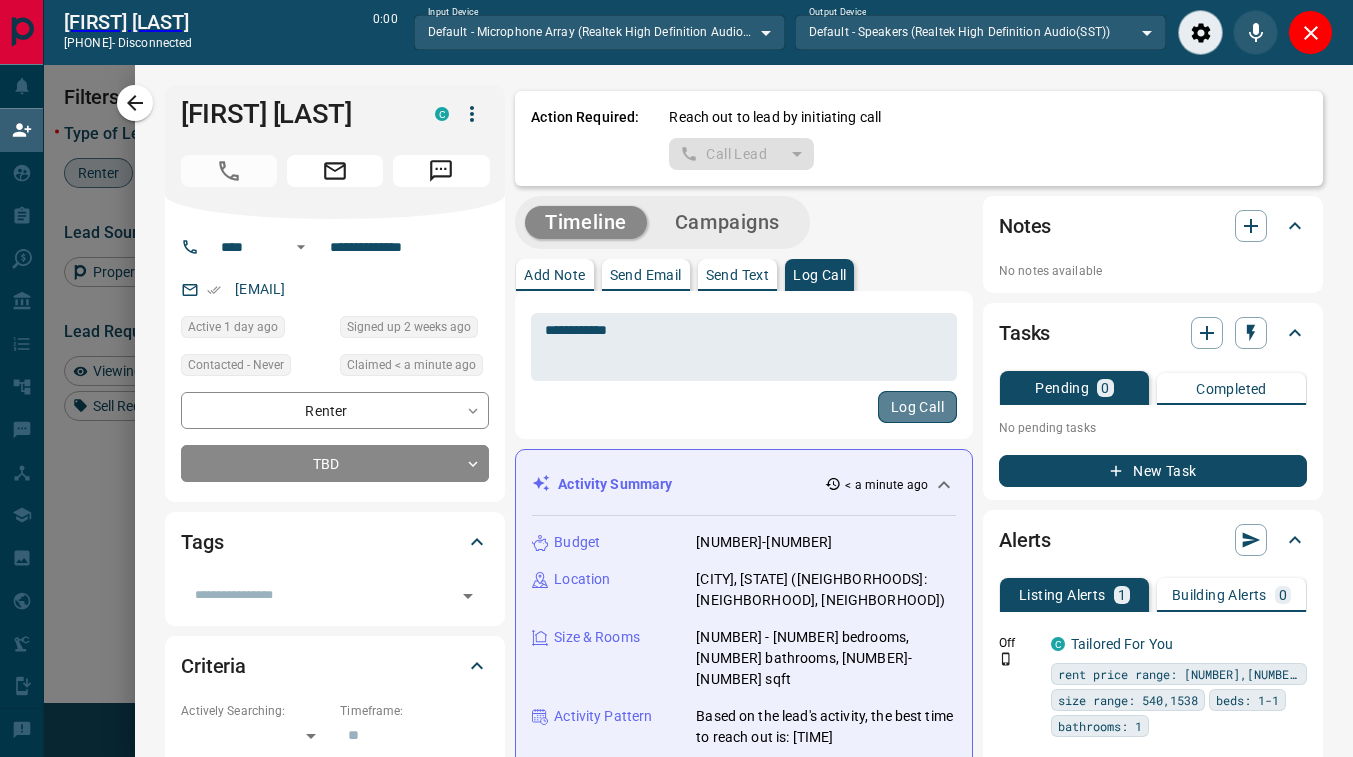 click on "Log Call" at bounding box center (917, 407) 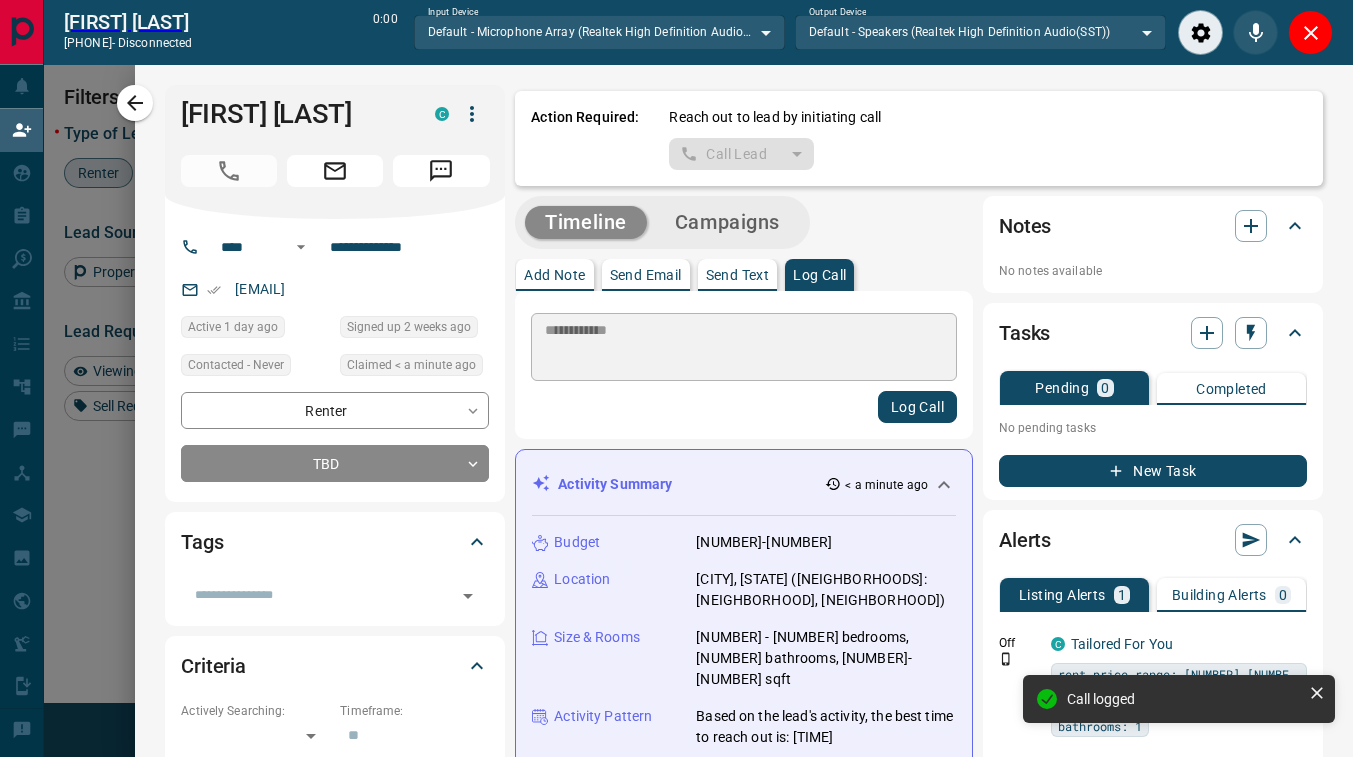 type 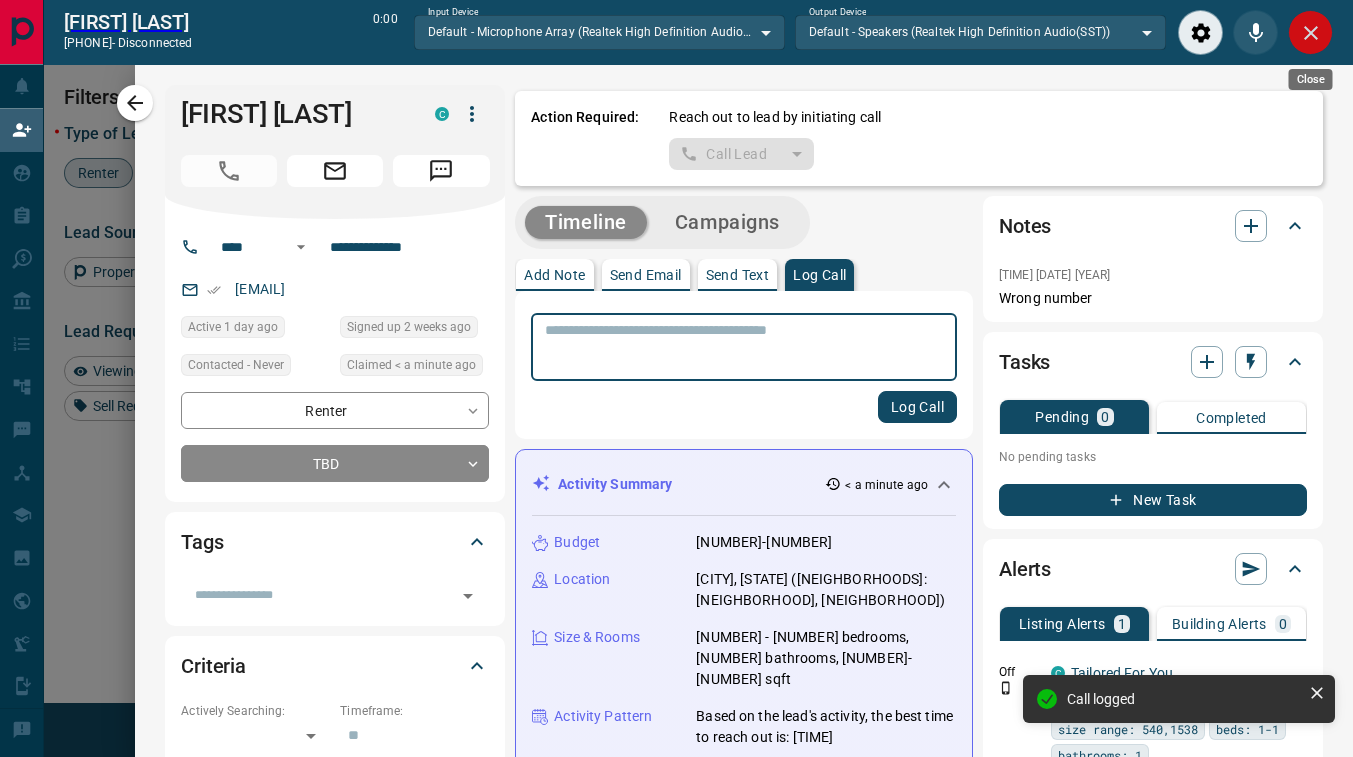 click 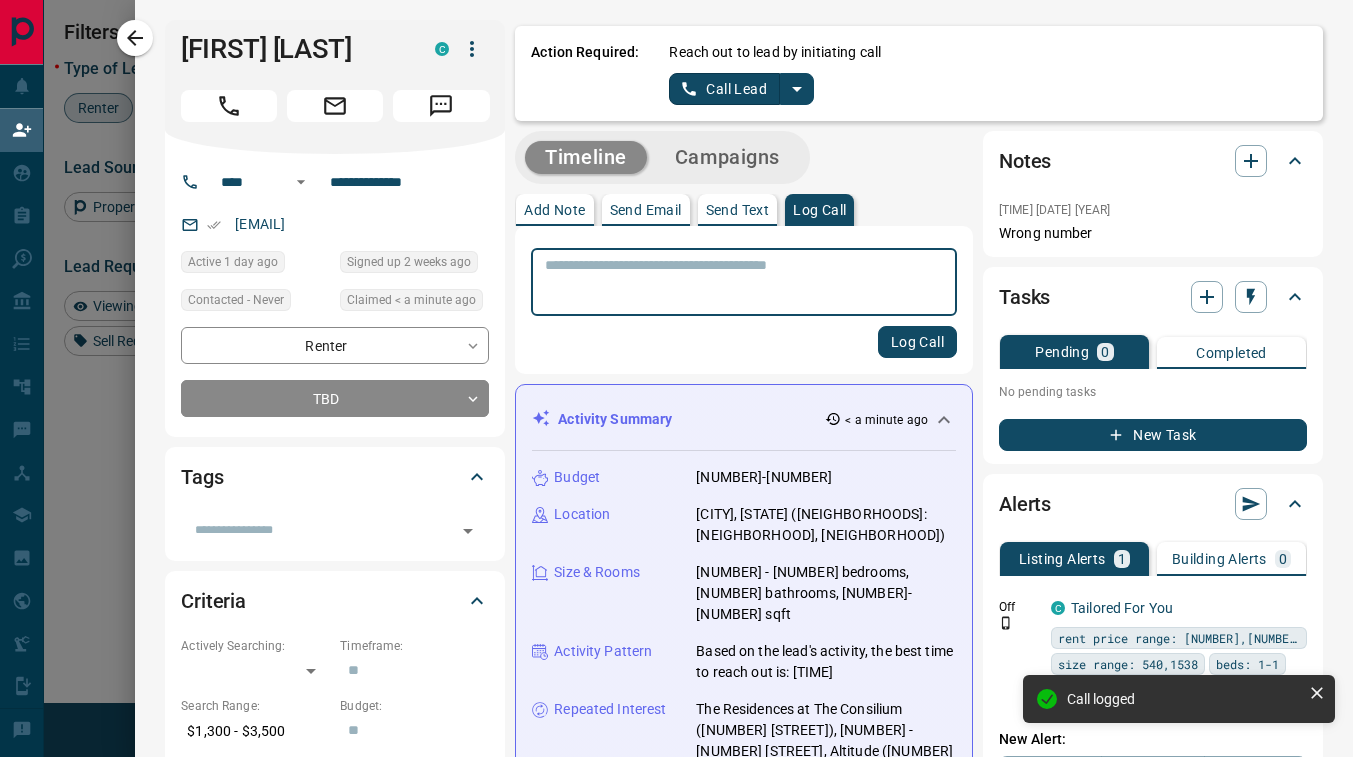 scroll, scrollTop: 16, scrollLeft: 16, axis: both 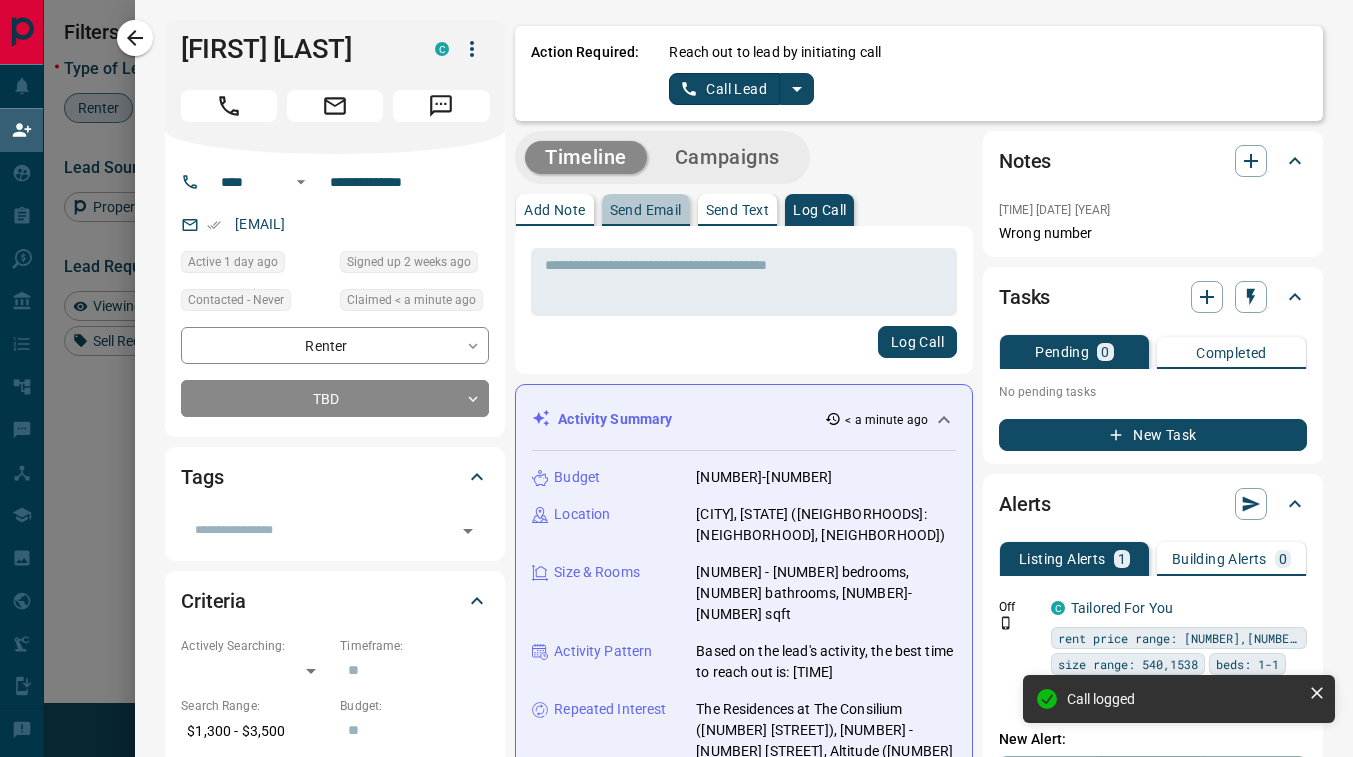 click on "Send Email" at bounding box center [646, 210] 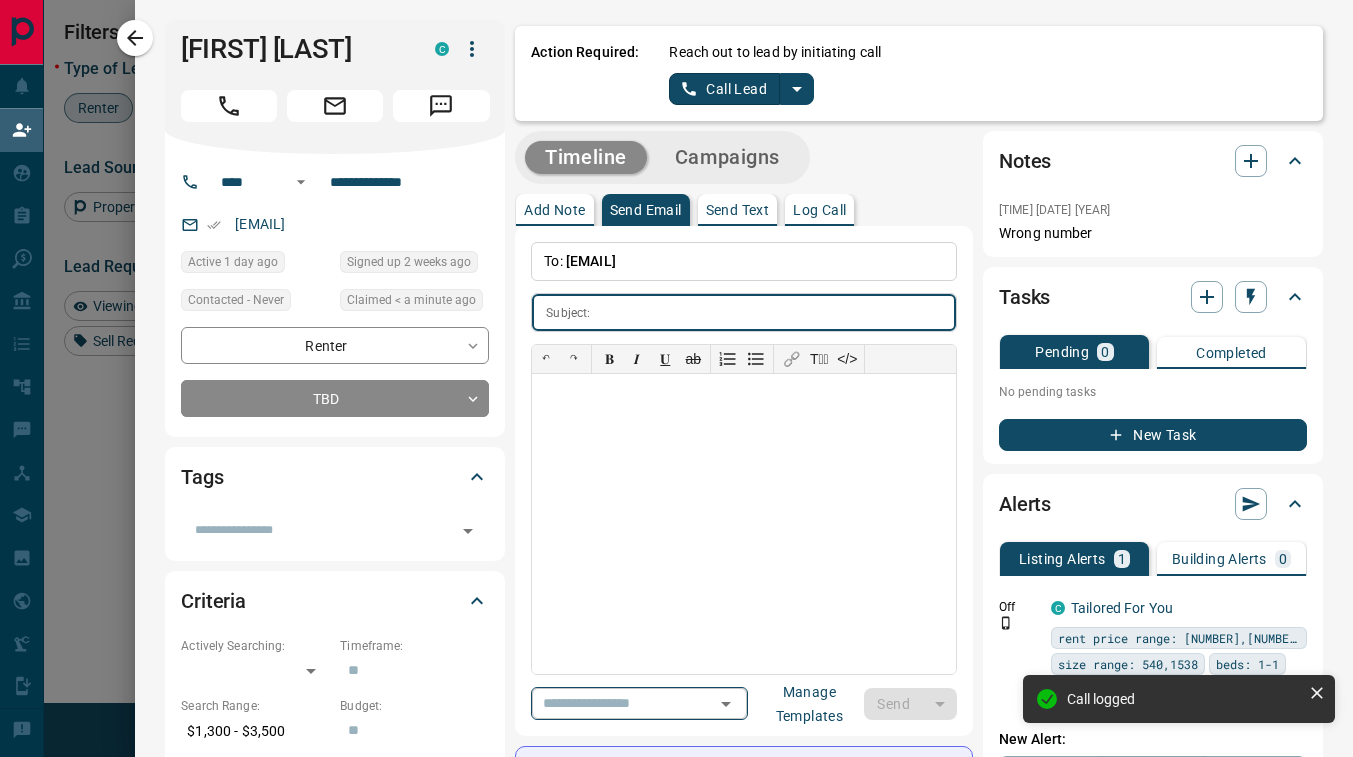 click on "​" at bounding box center [639, 703] 